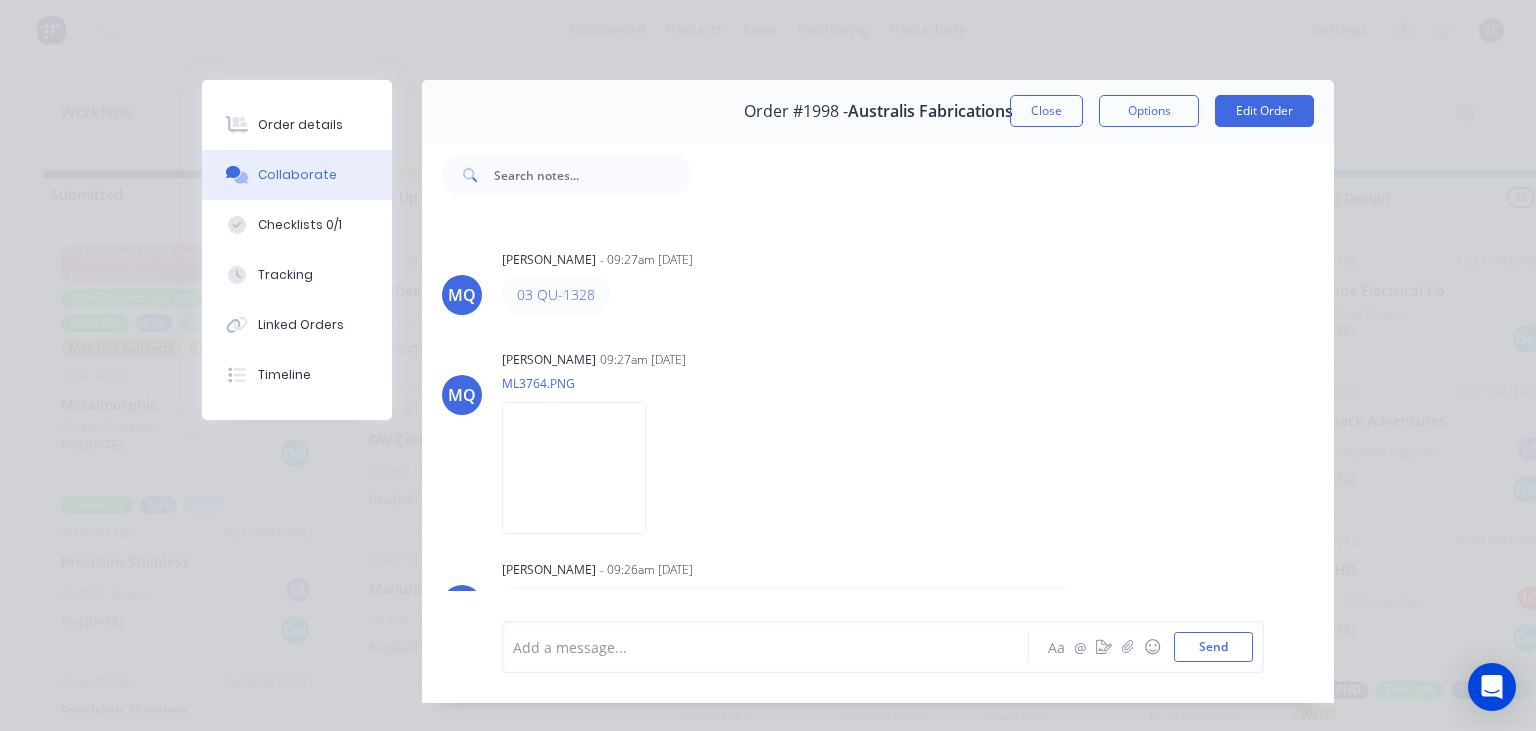 scroll, scrollTop: 0, scrollLeft: 0, axis: both 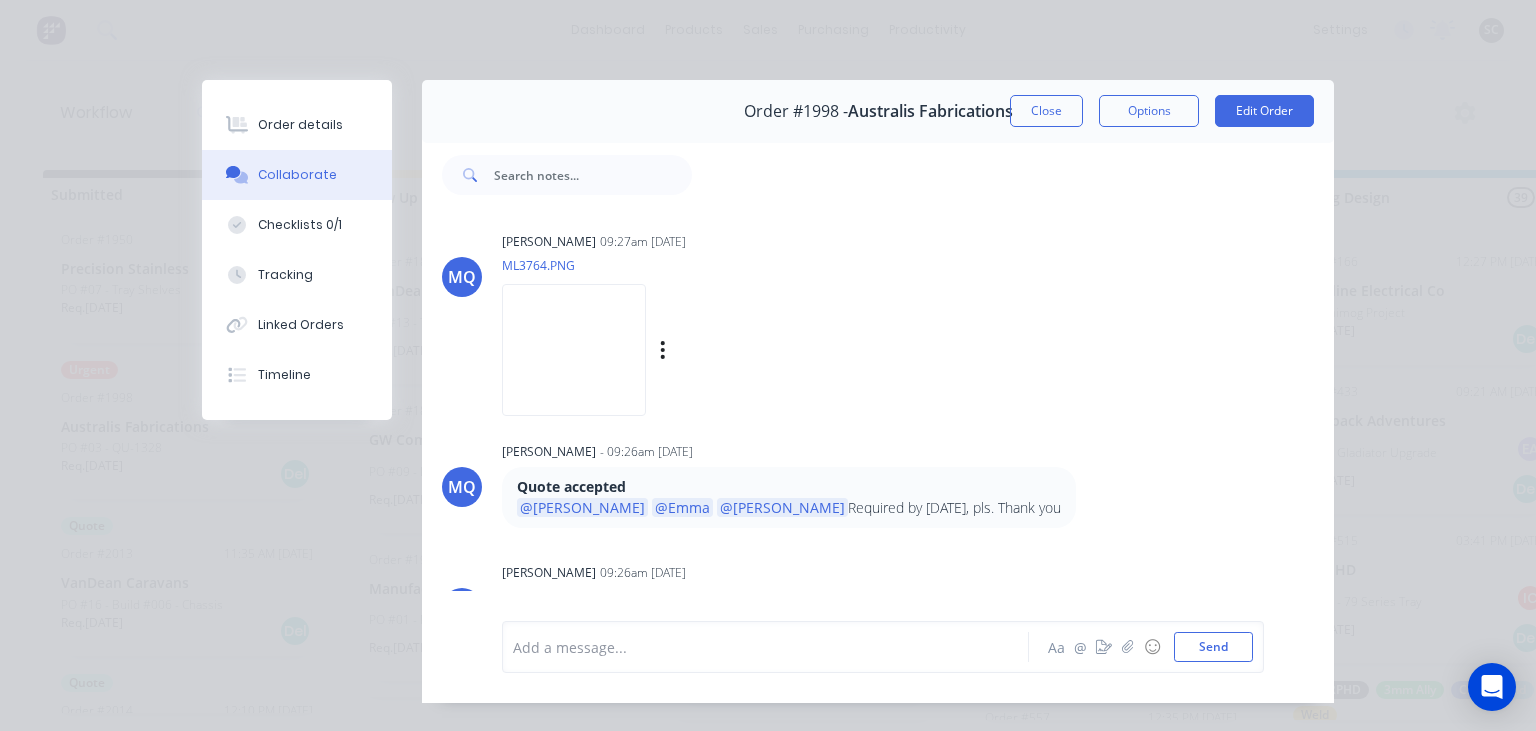 click at bounding box center (574, 349) 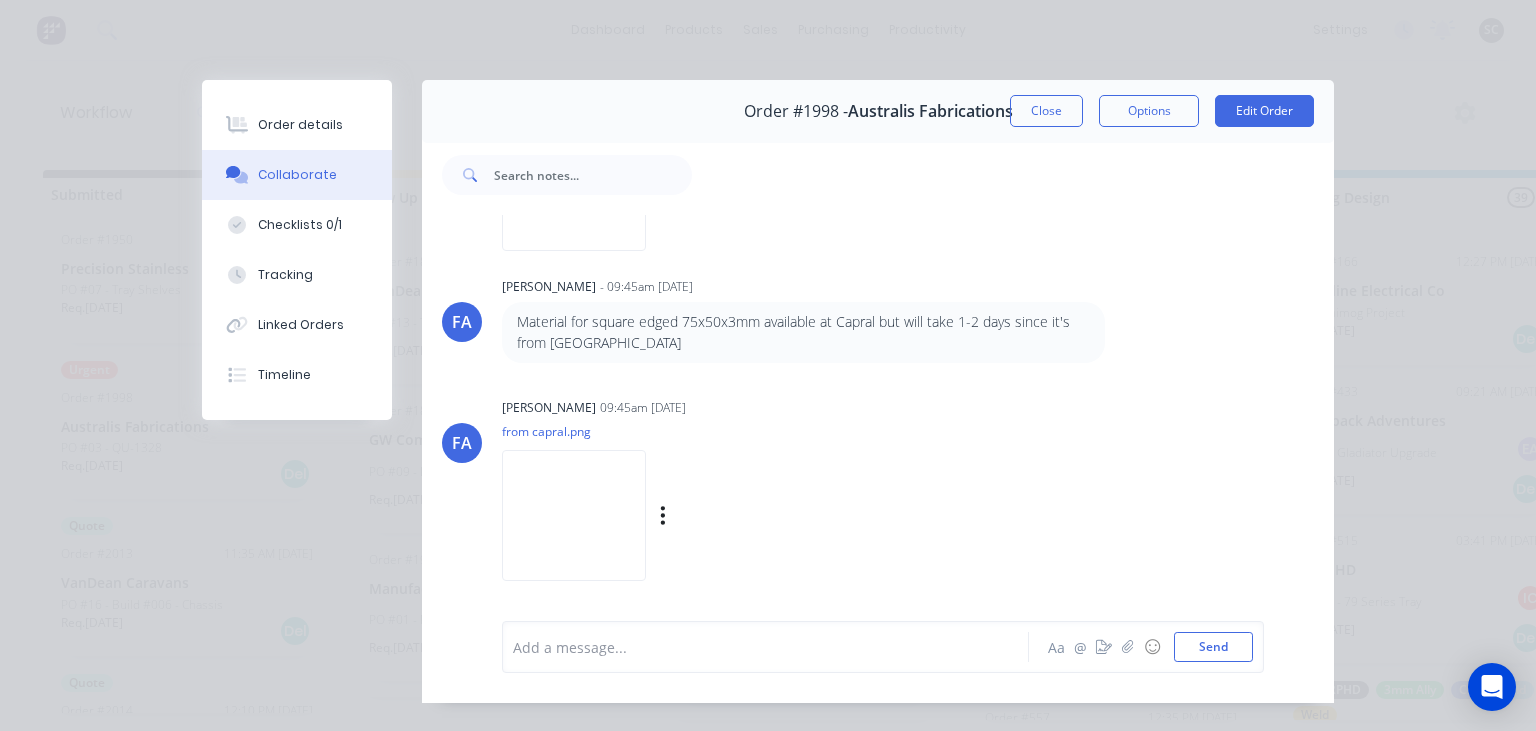 scroll, scrollTop: 924, scrollLeft: 0, axis: vertical 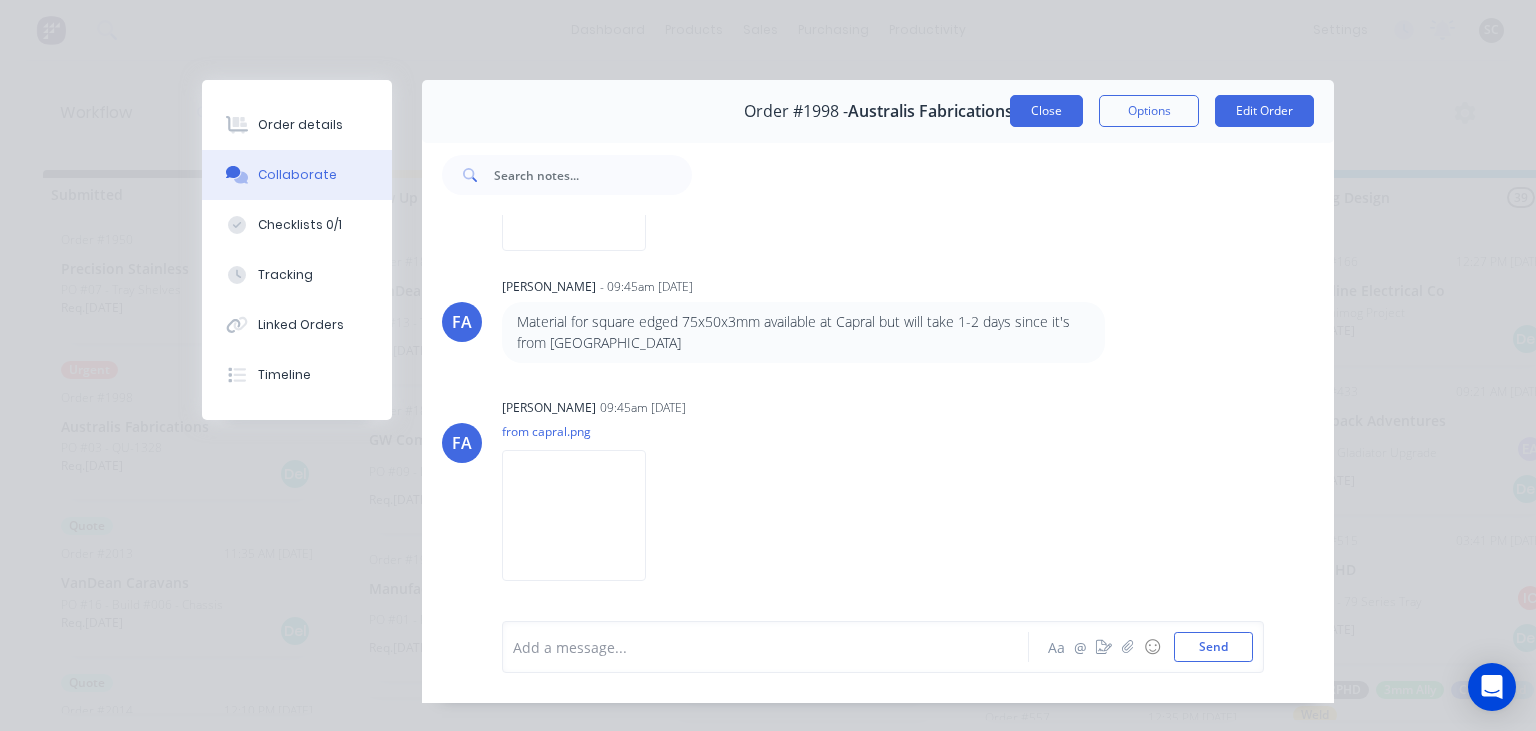 click on "Close" at bounding box center [1046, 111] 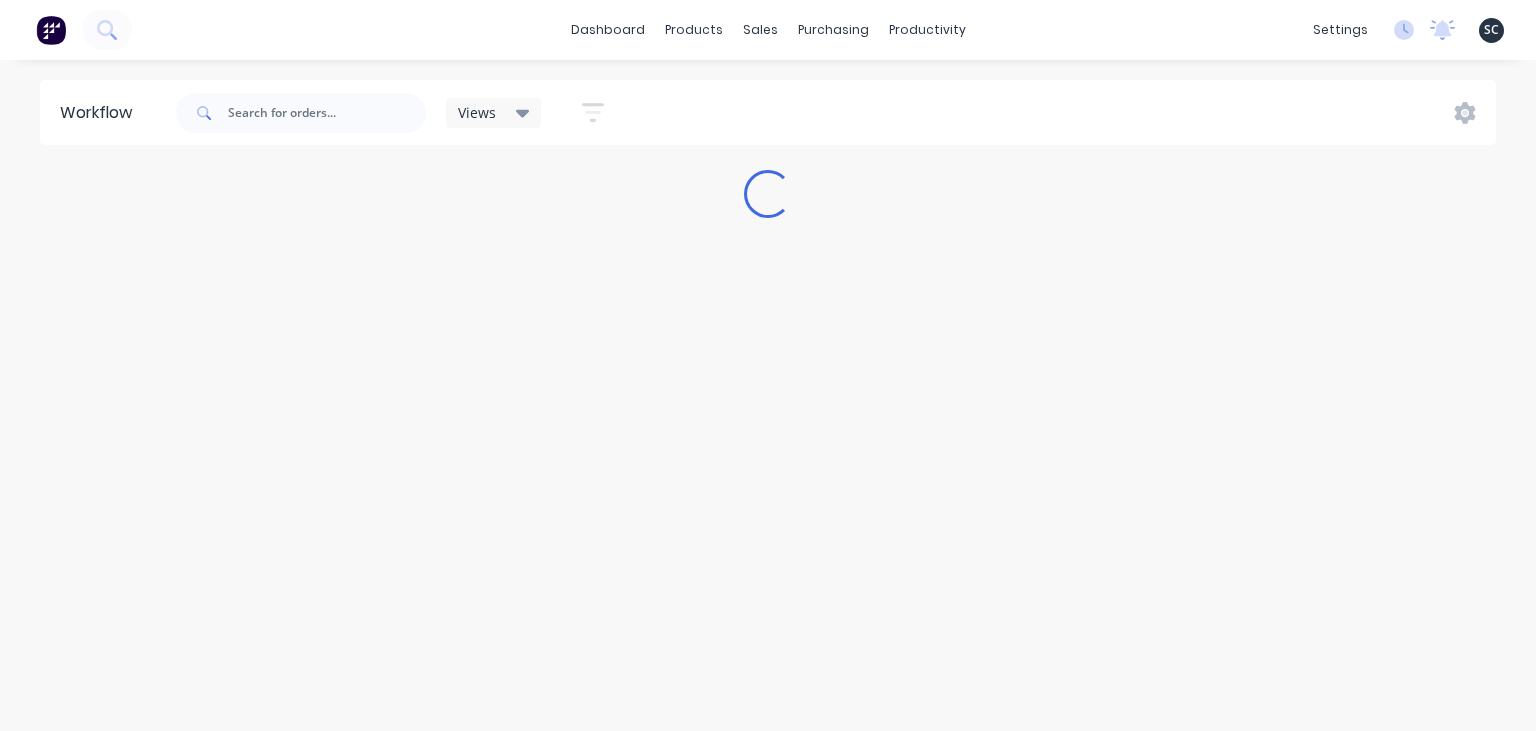 scroll, scrollTop: 0, scrollLeft: 0, axis: both 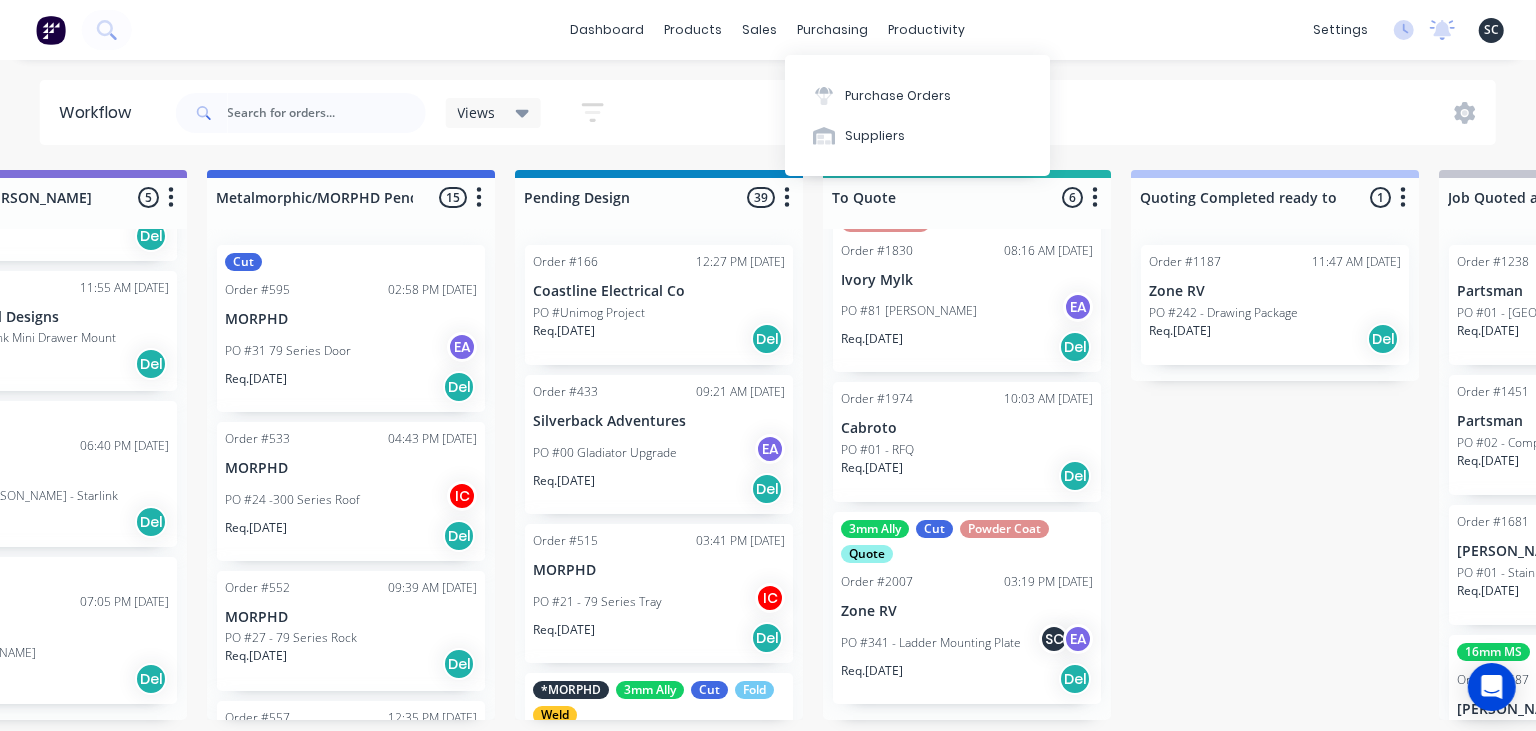 click on "Order #2007 03:19 PM 24/07/25" at bounding box center (967, 582) 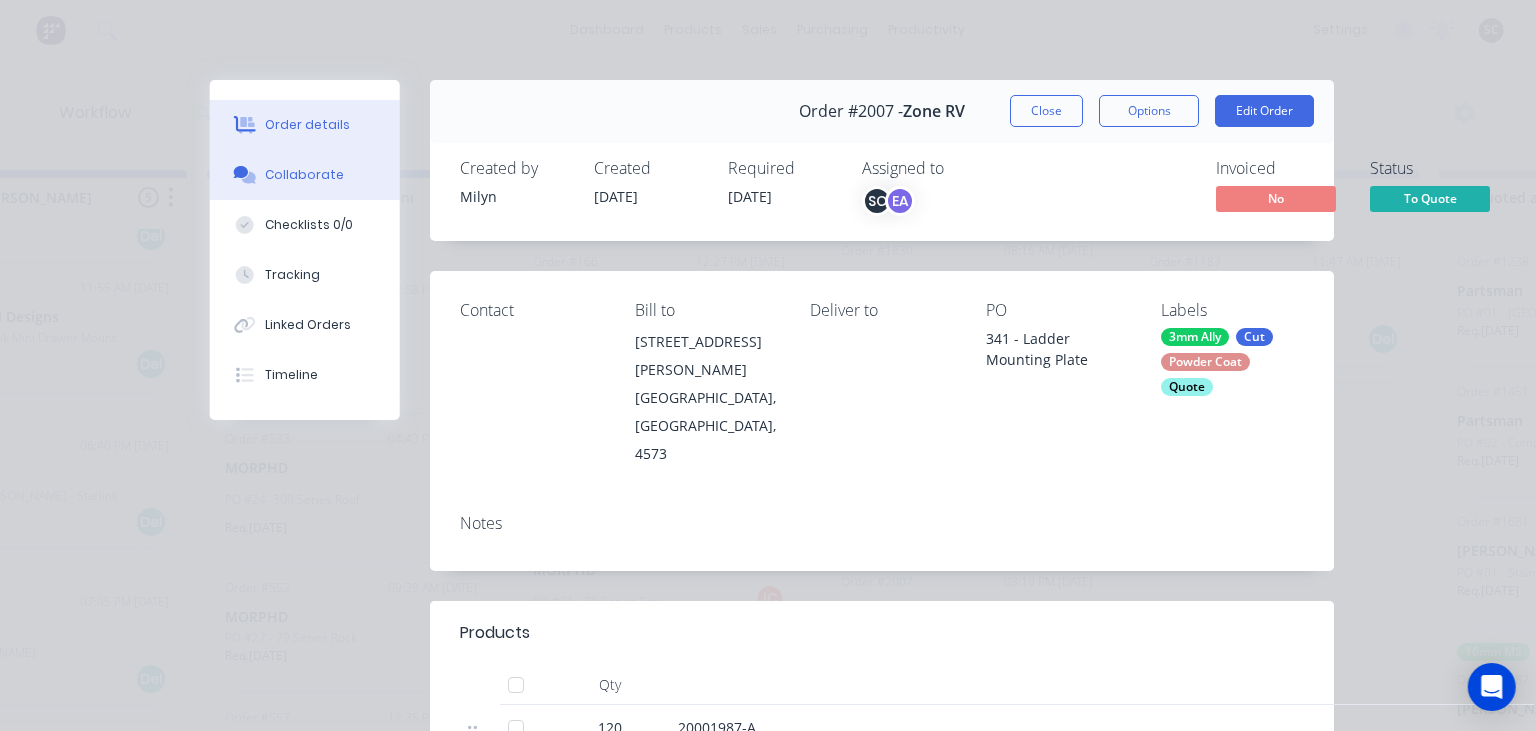 click on "Collaborate" at bounding box center [305, 175] 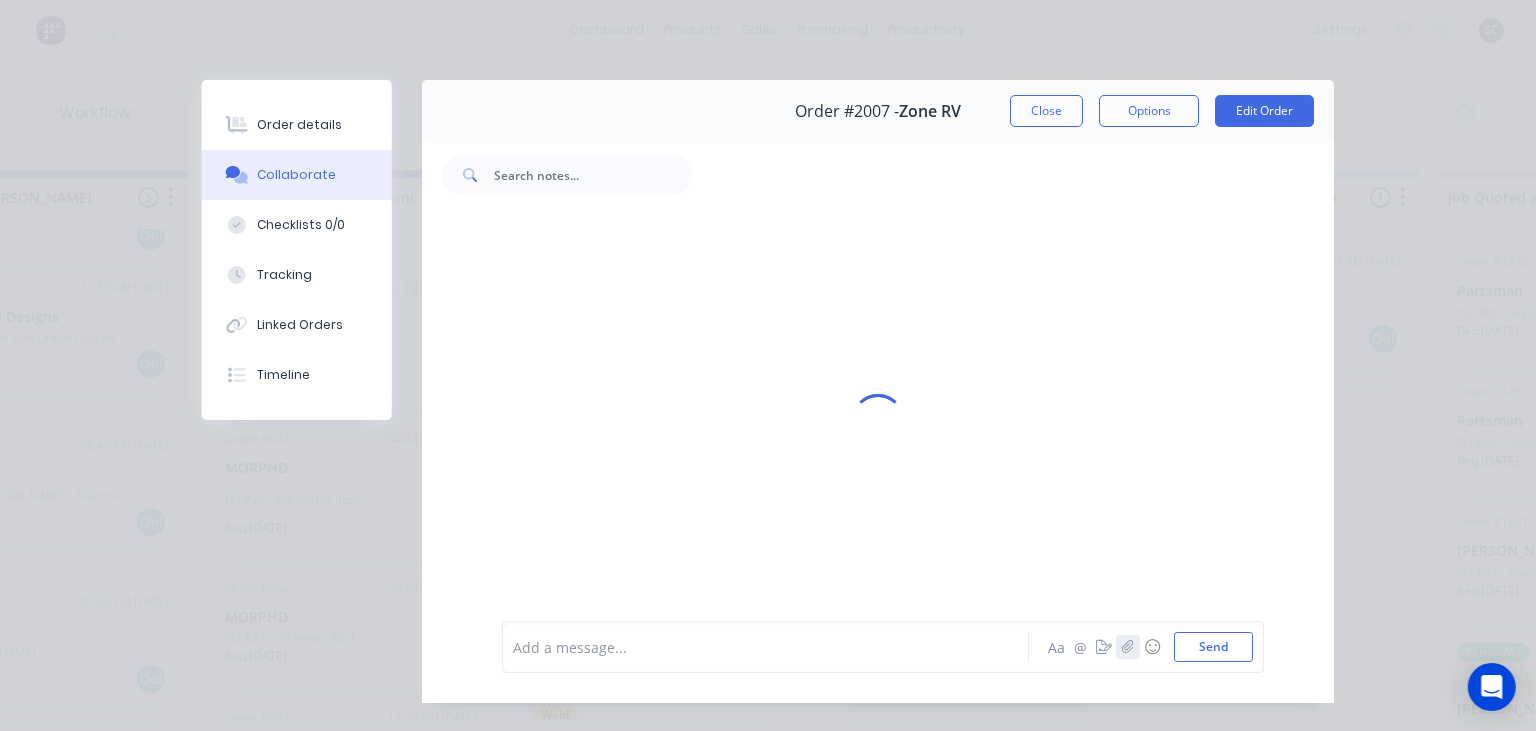click at bounding box center [1128, 647] 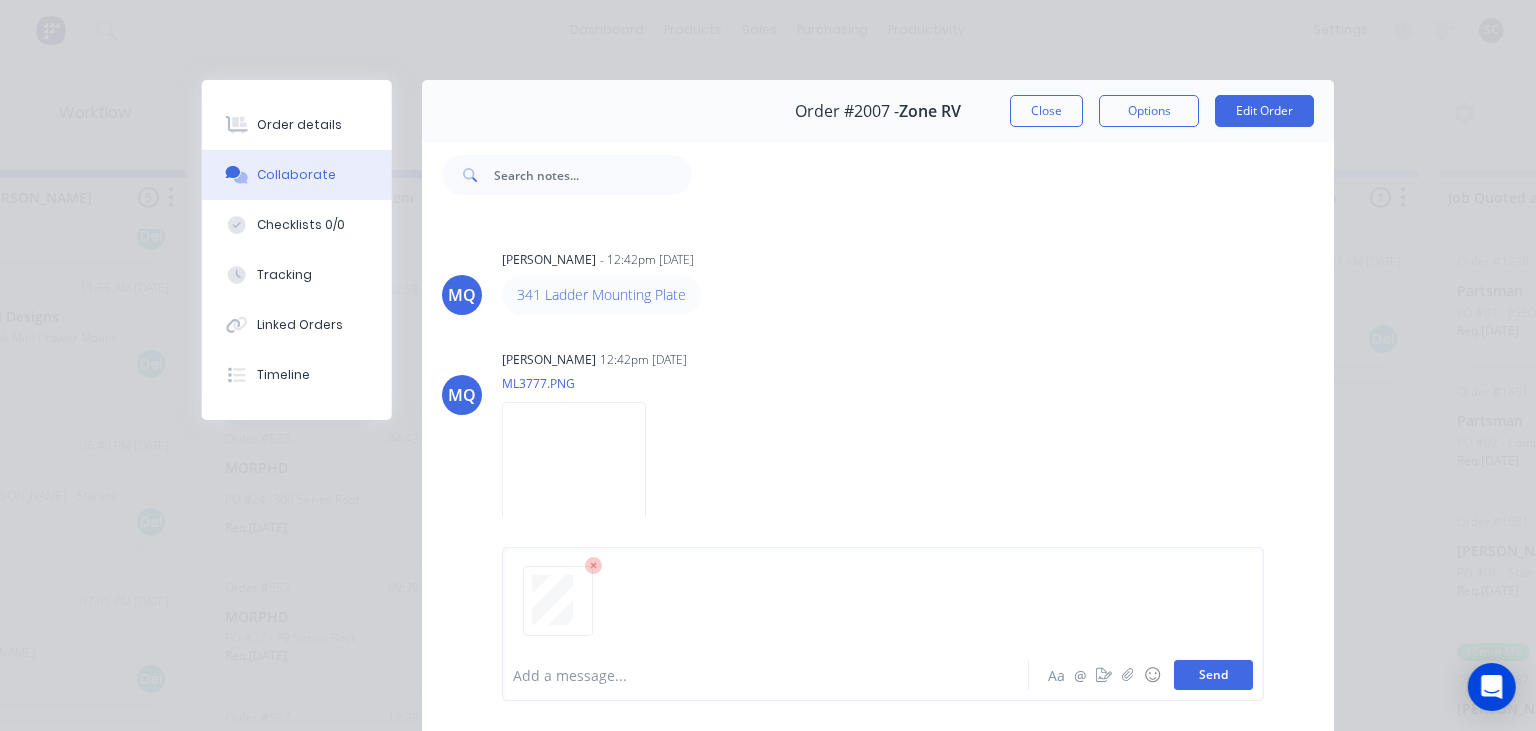 click on "Send" at bounding box center [1213, 675] 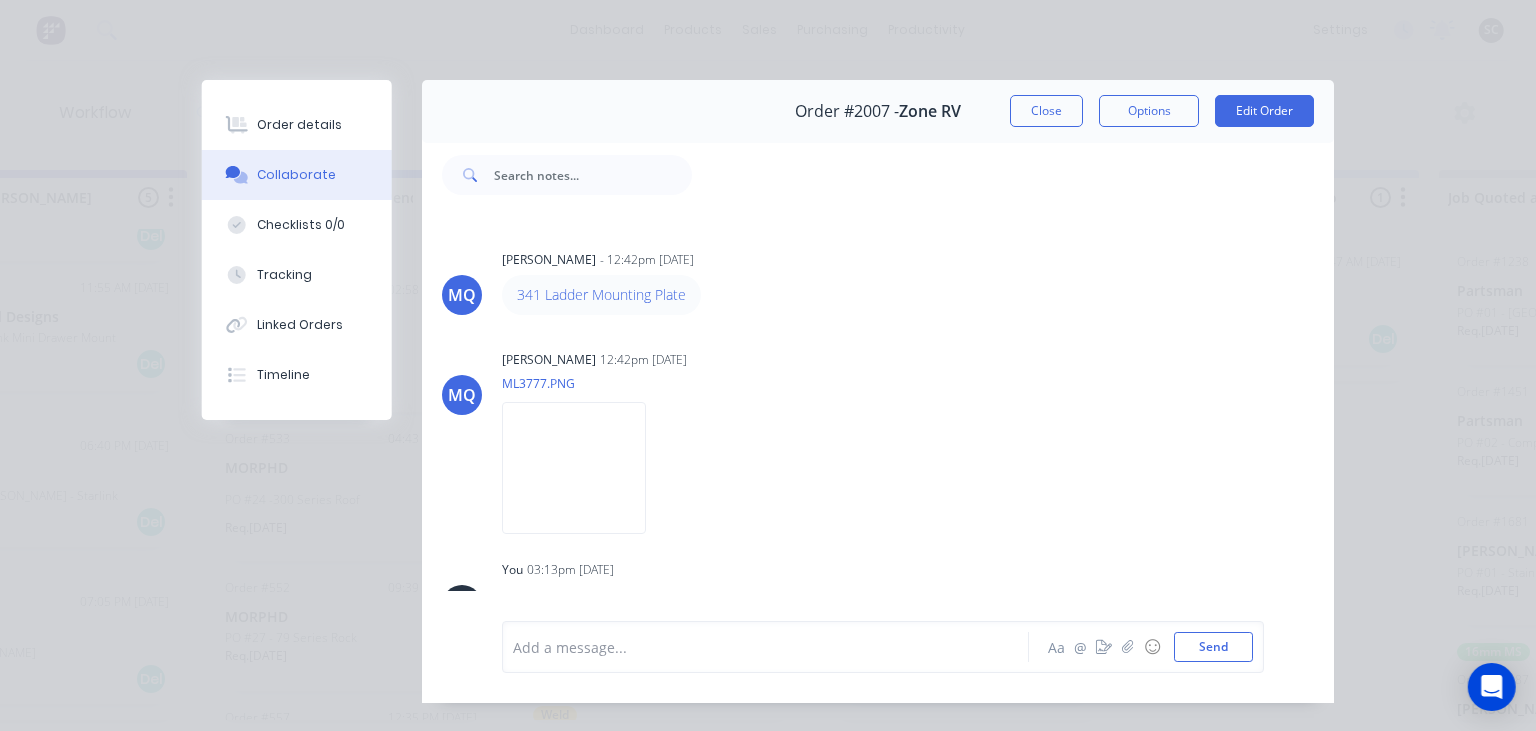 scroll, scrollTop: 130, scrollLeft: 0, axis: vertical 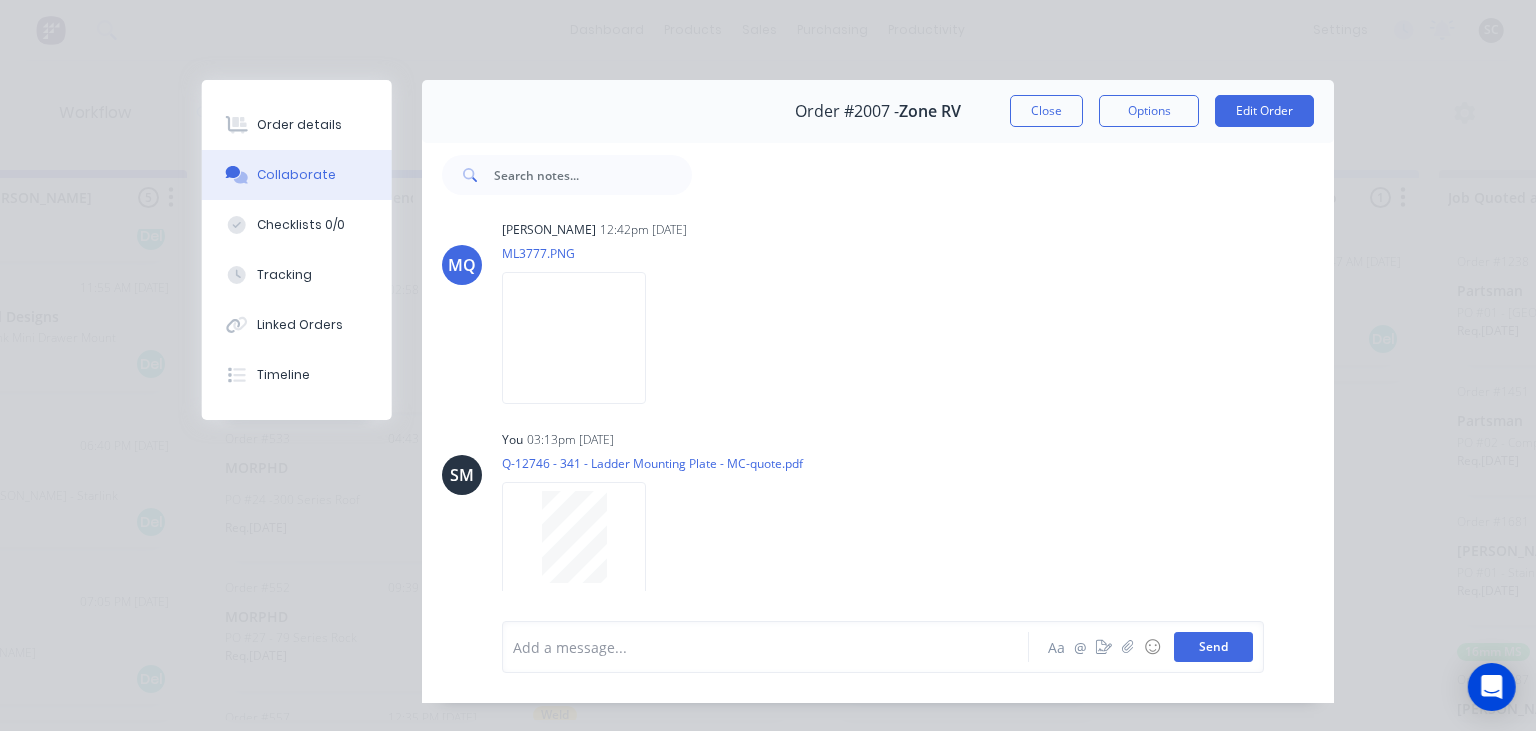 click on "Send" at bounding box center (1213, 647) 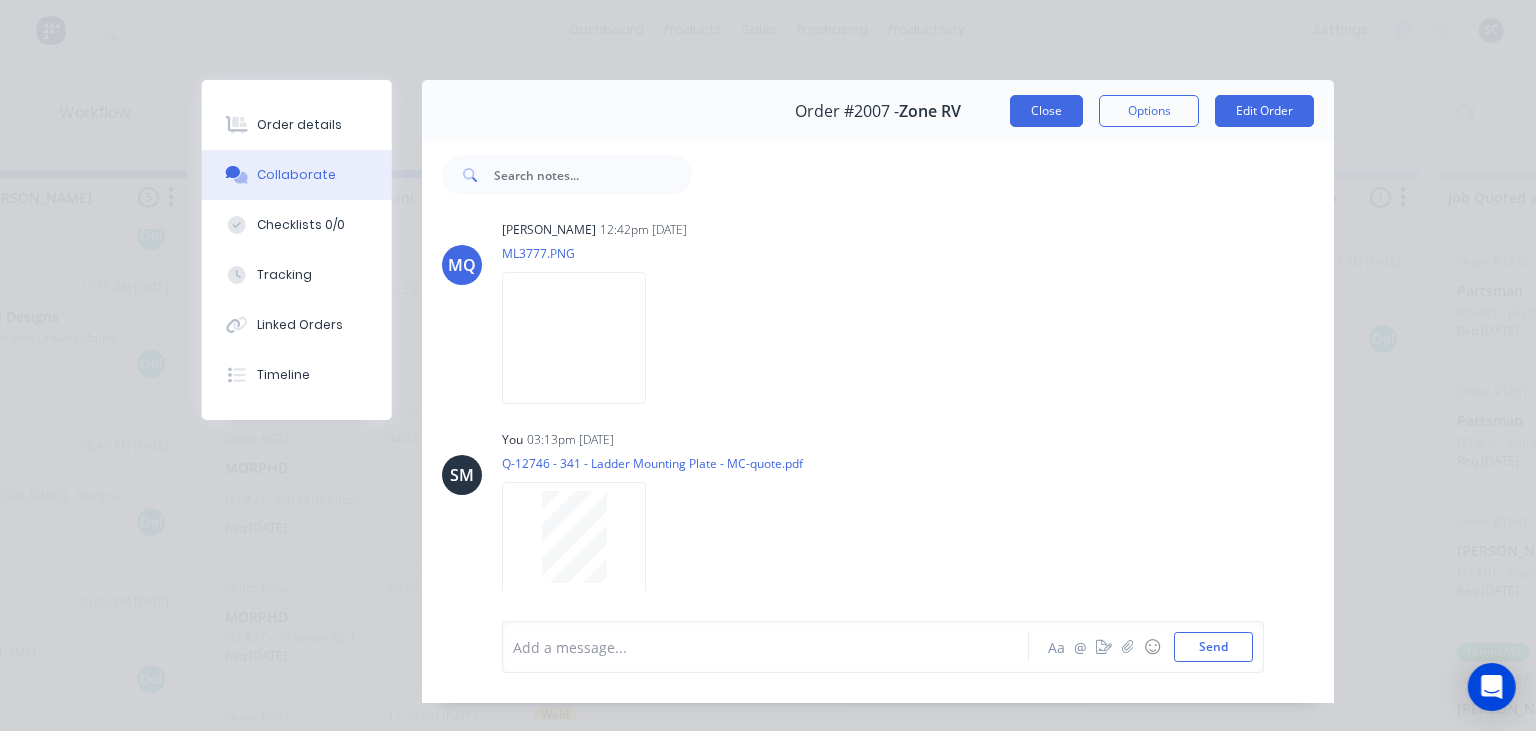 click on "Close" at bounding box center [1046, 111] 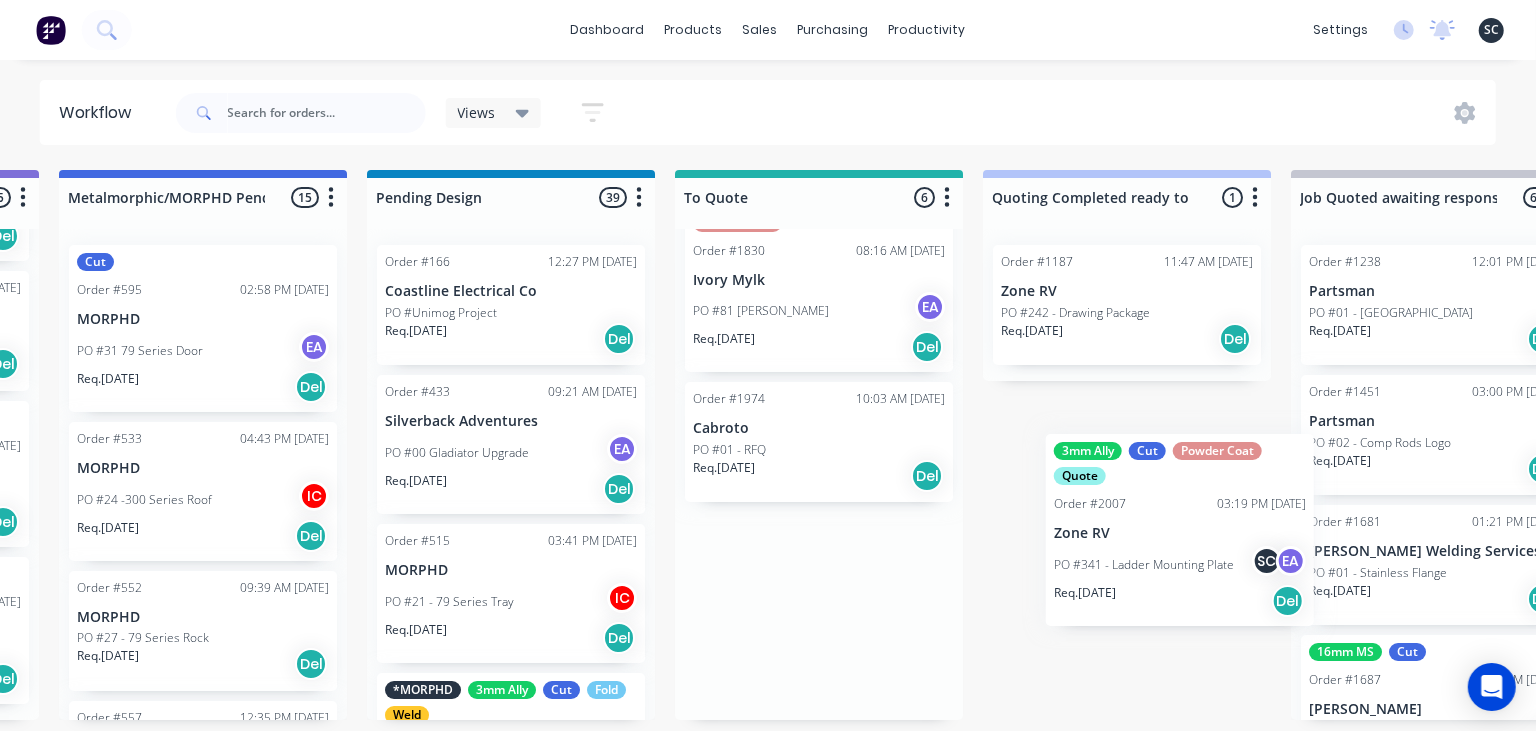 scroll, scrollTop: 0, scrollLeft: 911, axis: horizontal 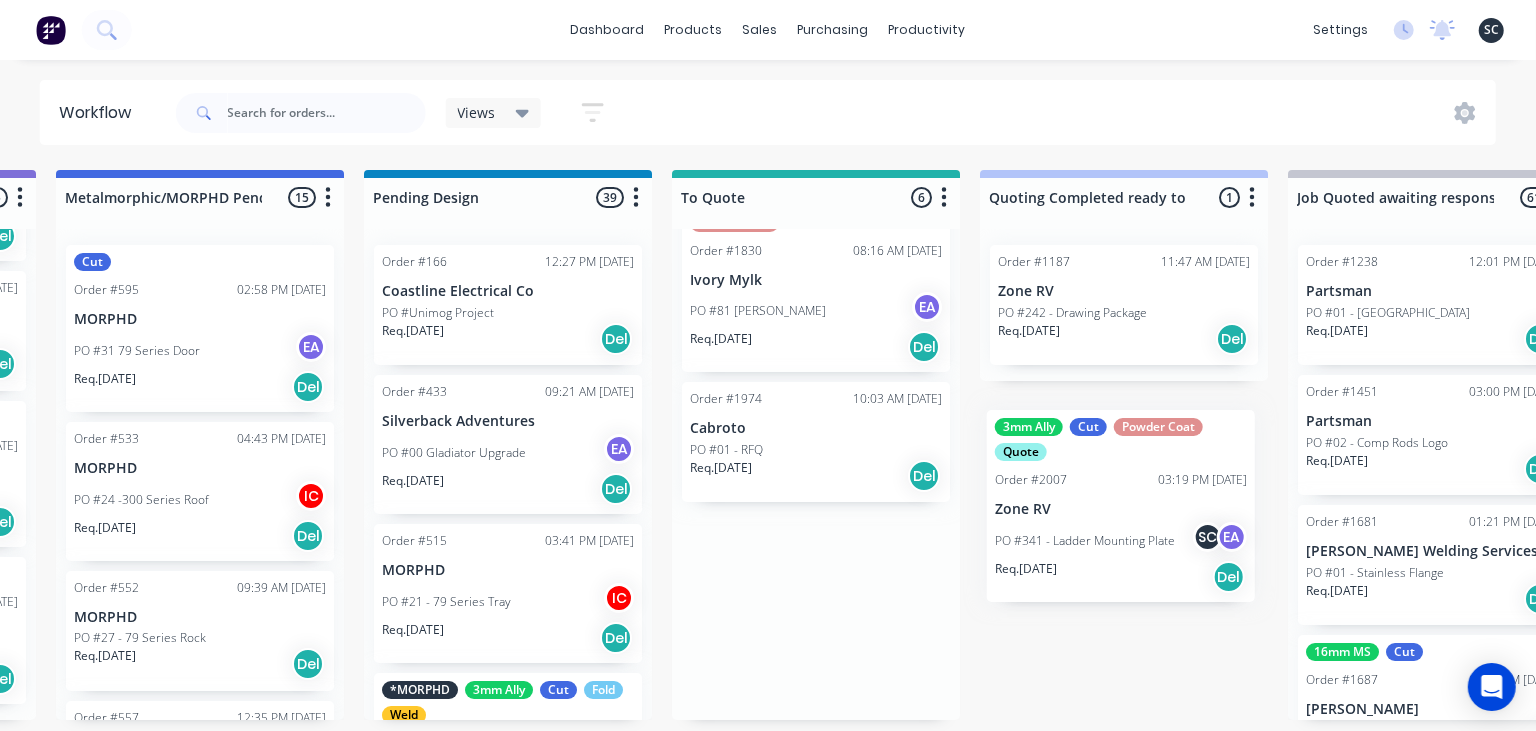 drag, startPoint x: 942, startPoint y: 622, endPoint x: 1105, endPoint y: 520, distance: 192.28365 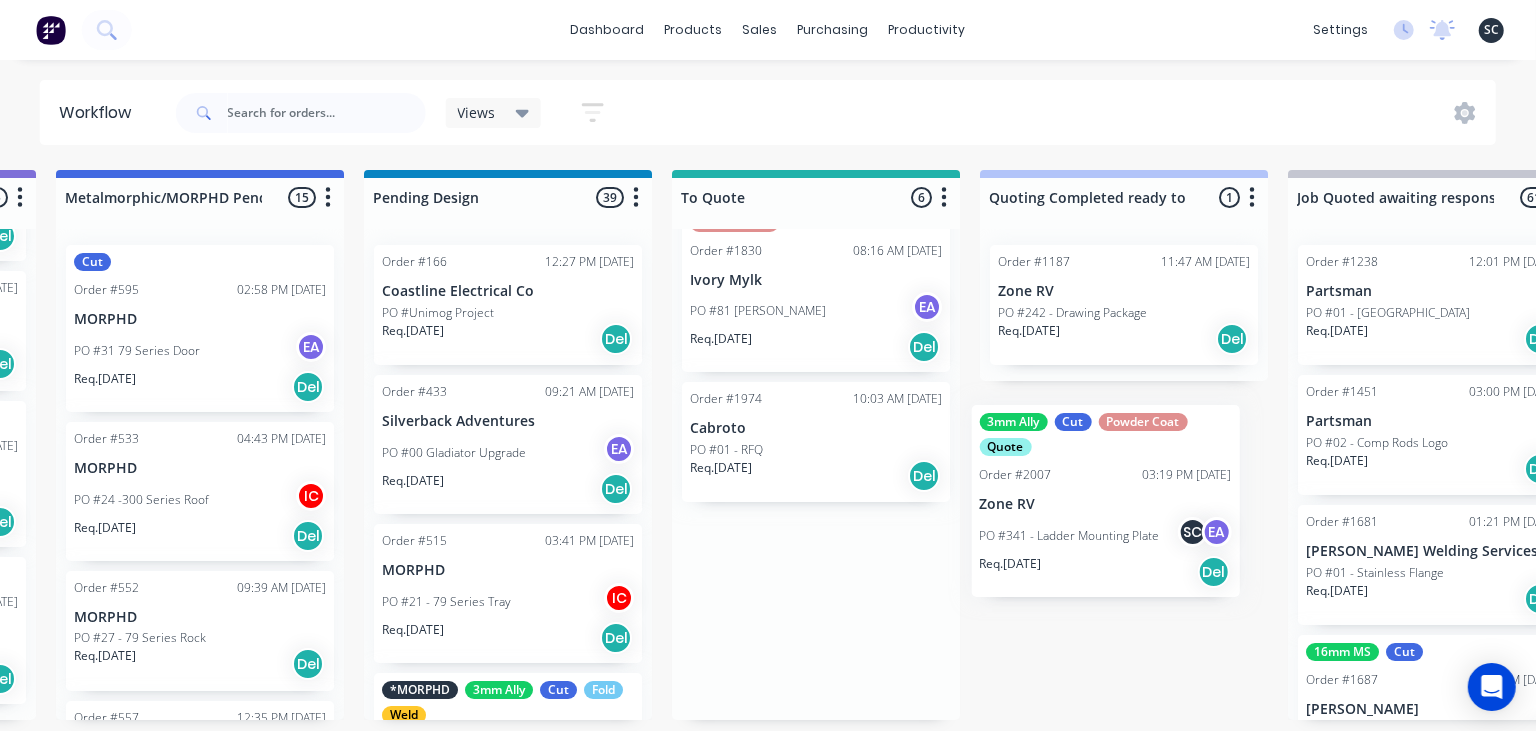 drag, startPoint x: 843, startPoint y: 607, endPoint x: 1141, endPoint y: 497, distance: 317.6539 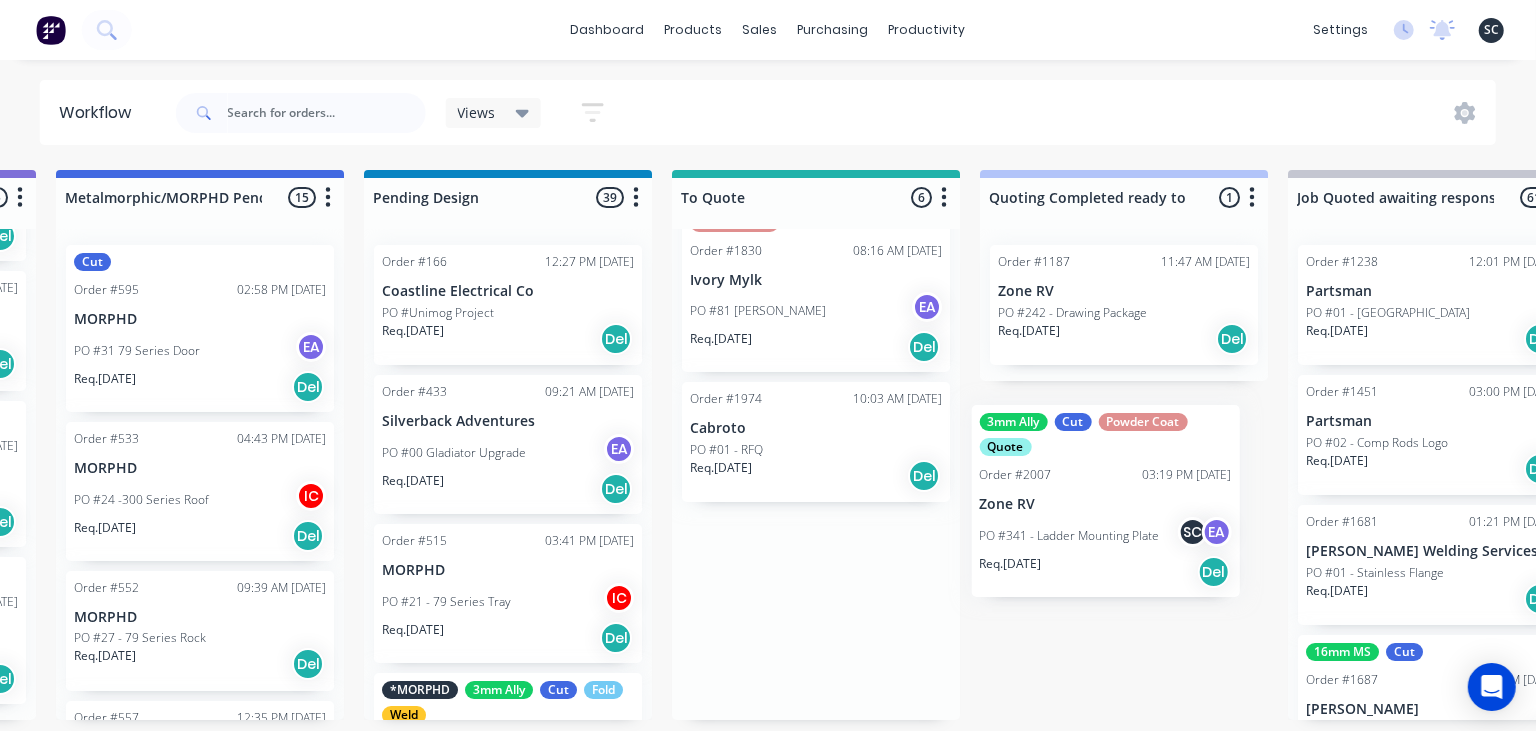 click on "Submitted 7 Status colour #273444 hex #273444 Save Cancel Summaries Total order value Invoiced to date To be invoiced Sort By Created date Required date Order number Customer name Most recent 0-Add labels for all materials and processes here 100x50x3mm ally RHS 2.5mm SS 3mm Ally Cut Fold M10 Hex Nutserts Powder Coat Order #386 09:56 AM 09/06/25 Metalmorphic PO #00-Template Req. 05/06/24 Del 1.6mm SS Cut Fold Order #1850 02:15 PM 24/07/25 Precision Stainless PO #03 - Bench EA Req. 25/06/25 Del Order #1950 06:38 PM 10/07/25 Precision Stainless PO #07 - Tray Shelves
Req. 17/07/25 Del Urgent Order #1998 09:24 AM 25/07/25 Australis Fabrications PO #03 - QU-1328
Req. 29/07/25 Del Quote Order #2013 11:35 AM 25/07/25 VanDean Caravans PO #16 - Build #006 - Chassis Req. 01/08/25 Del Quote Order #2014 12:10 PM 25/07/25 Lachlan Dunn PO #01 - SS Req. 01/08/25 Del Order #2015 02:41 PM 25/07/25 MORPHD PO #102 - Danielle Kavalko
Req. 15/08/25 Del Draw Up - Izaak 3 Status colour #F6D982 hex #F6D982 Save Cancel Email SMS IC" at bounding box center [3061, 445] 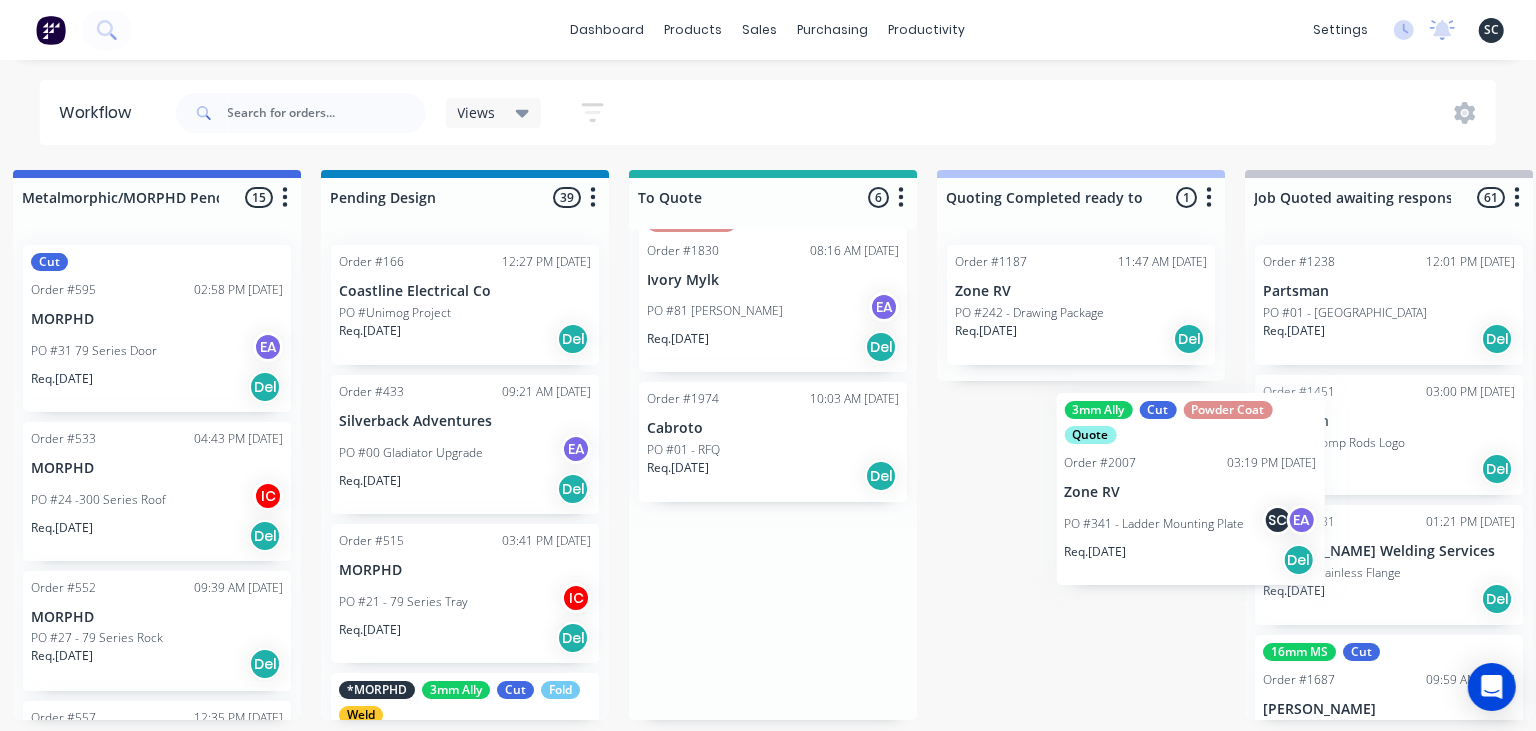 scroll, scrollTop: 0, scrollLeft: 956, axis: horizontal 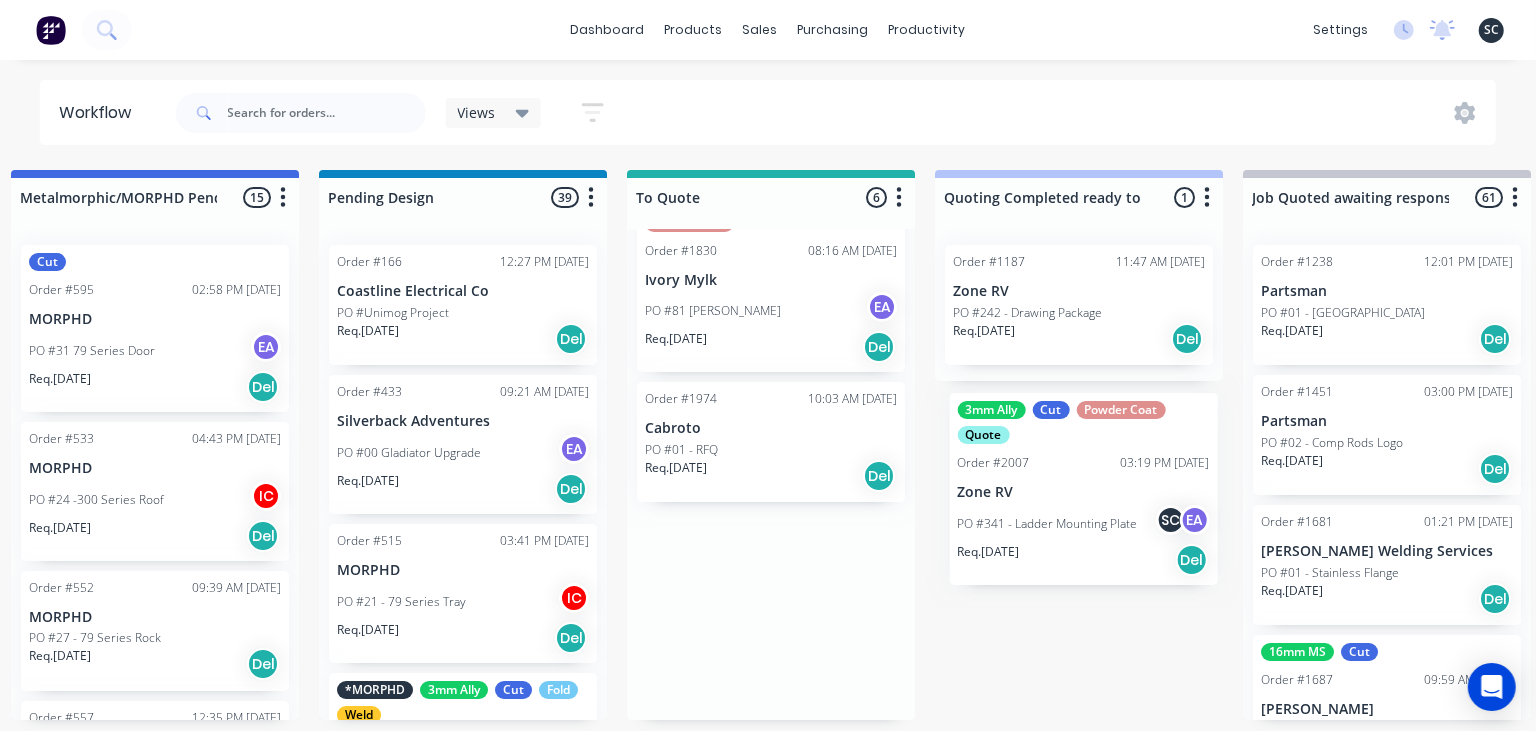 drag, startPoint x: 1036, startPoint y: 518, endPoint x: 1104, endPoint y: 462, distance: 88.09086 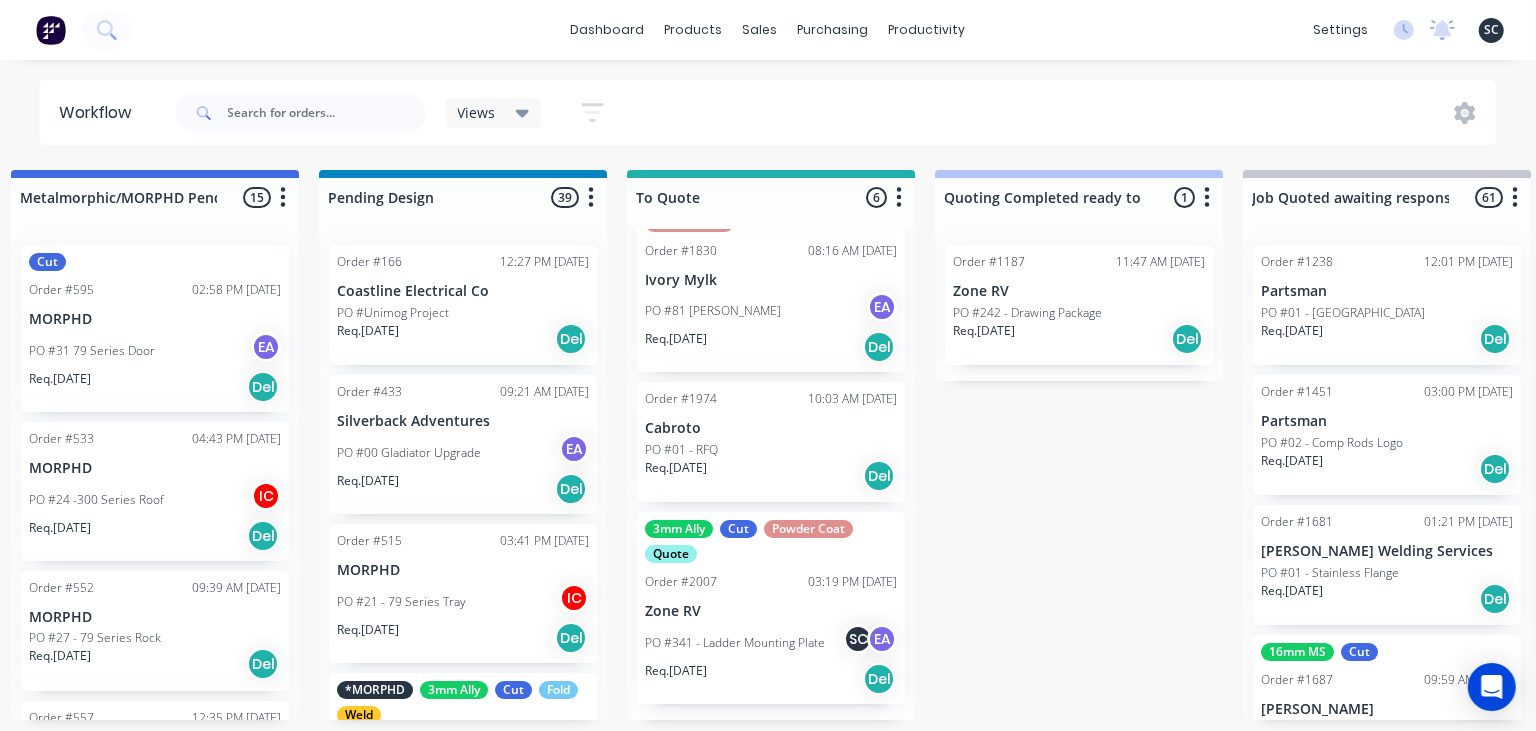 click on "3mm Ally Cut Powder Coat Quote Order #2007 03:19 PM 24/07/25 Zone RV PO #341 - Ladder Mounting Plate
SC EA Req. 31/07/25 Del" at bounding box center [771, 608] 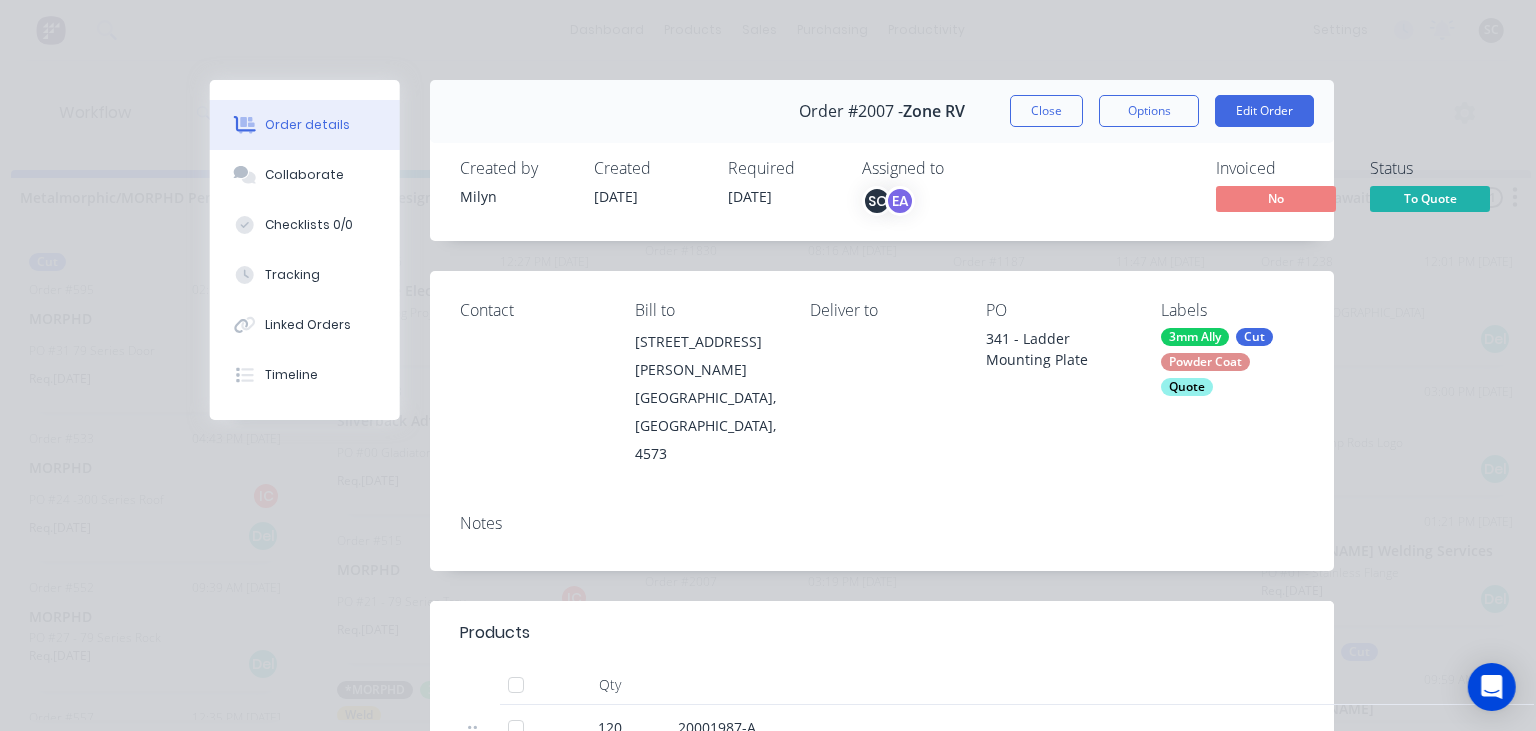 click on "To Quote" at bounding box center (1430, 198) 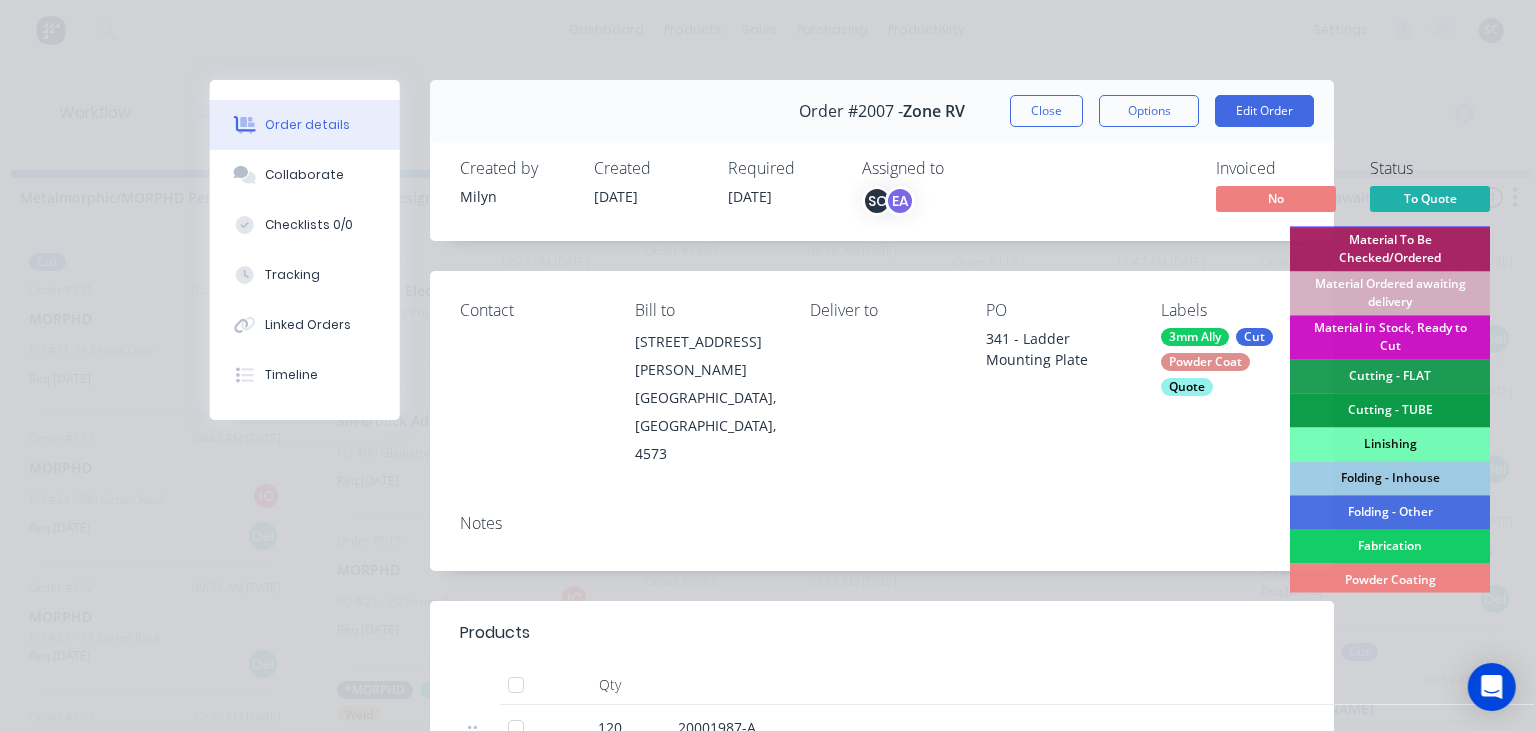 scroll, scrollTop: 0, scrollLeft: 0, axis: both 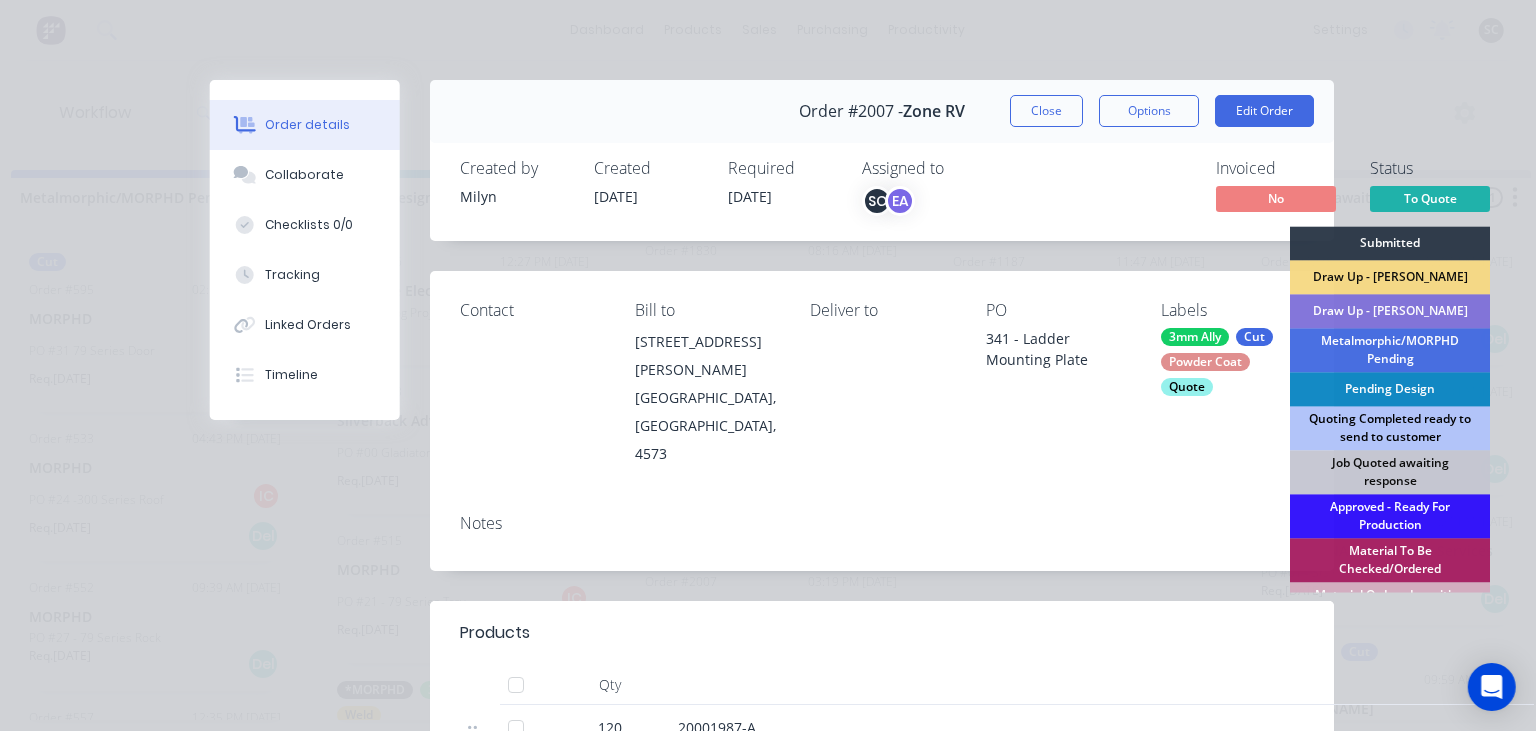 click on "Quoting Completed ready to send to customer" at bounding box center [1390, 428] 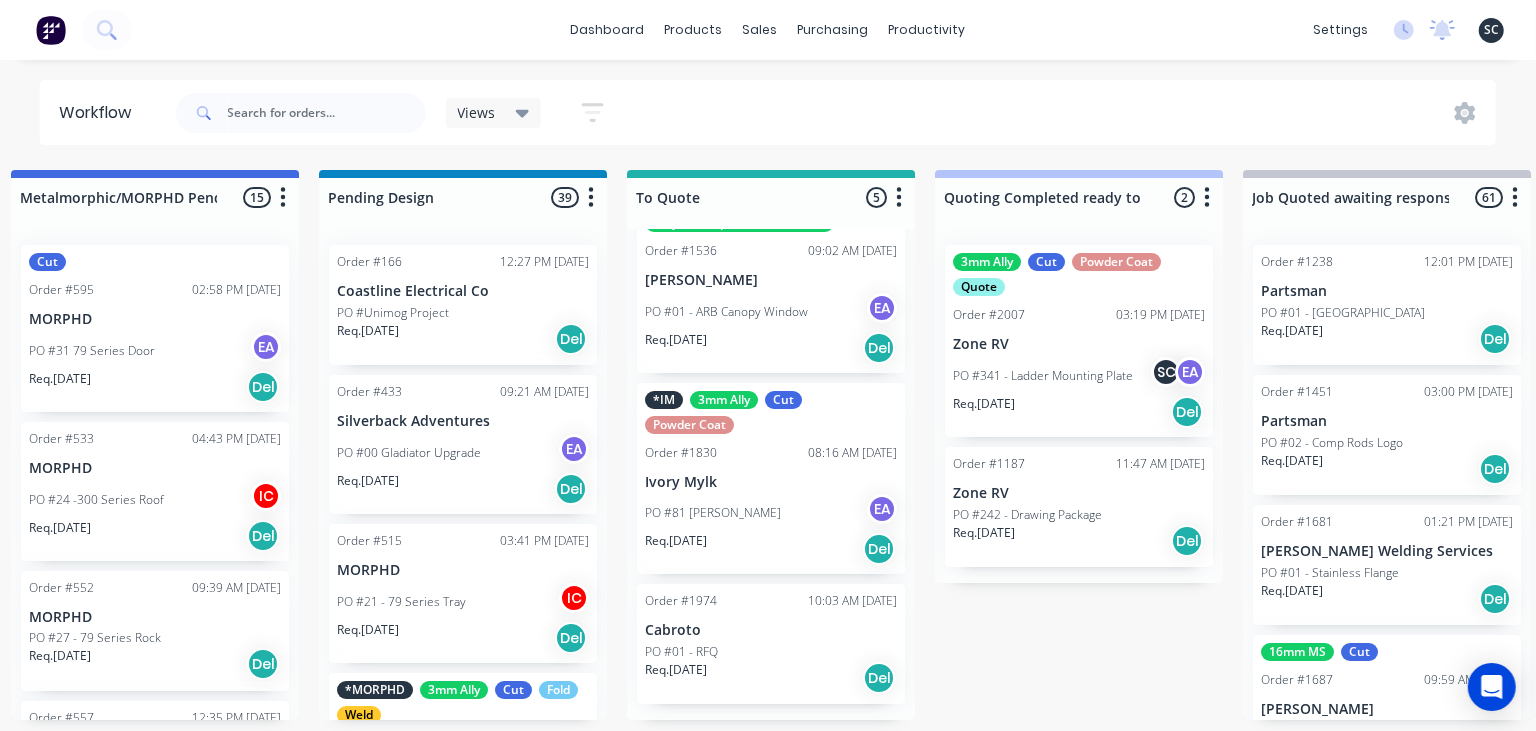scroll, scrollTop: 326, scrollLeft: 0, axis: vertical 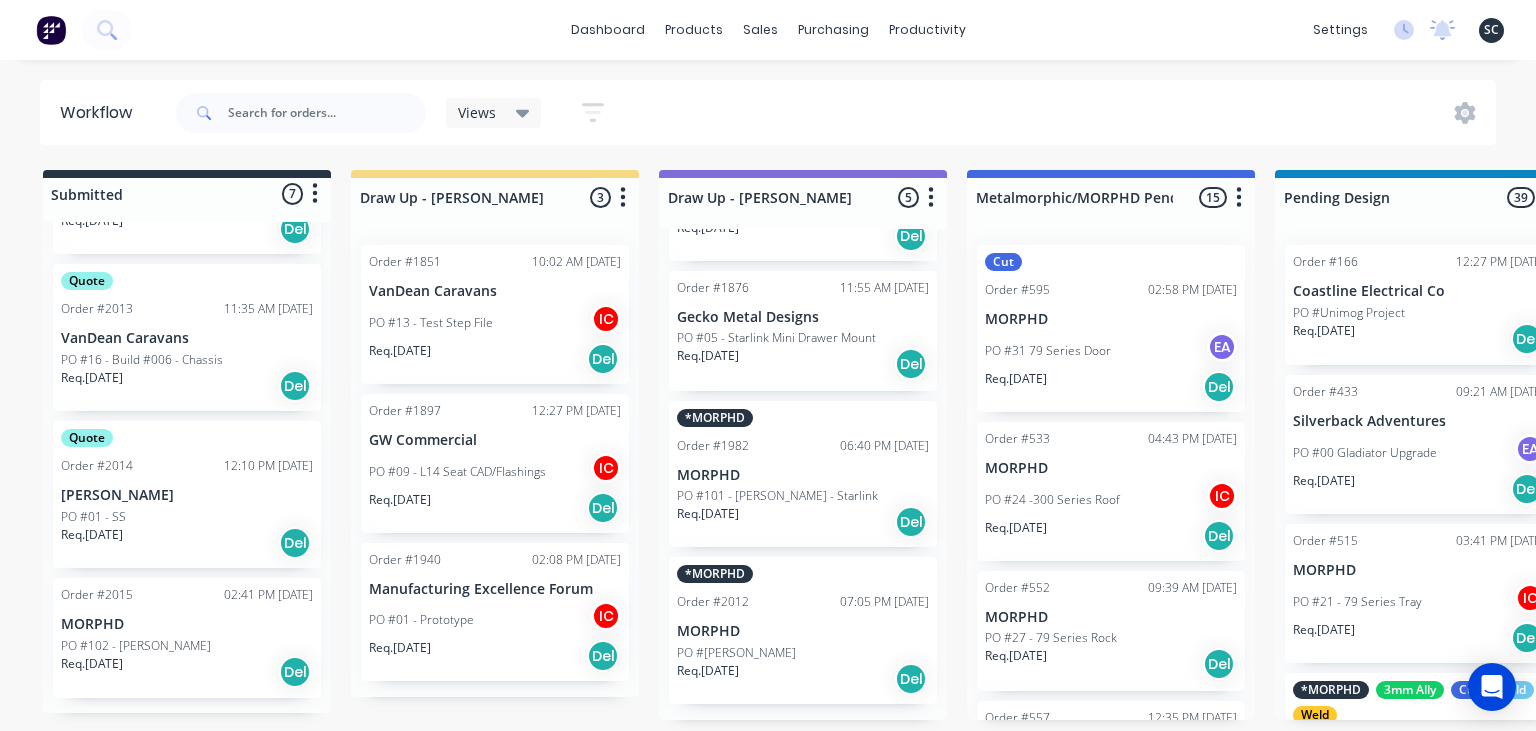 click on "[PERSON_NAME]" at bounding box center (187, 495) 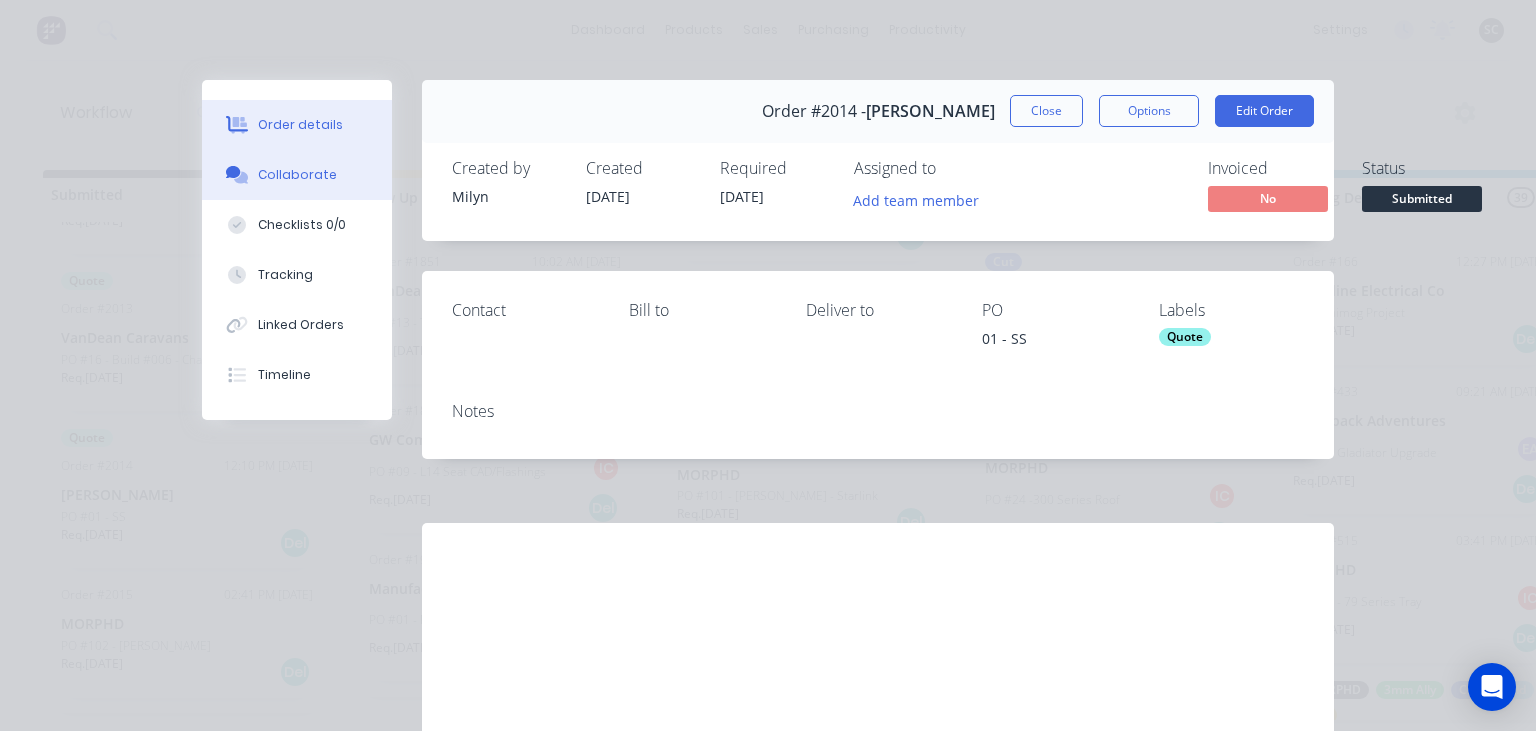 click on "Collaborate" at bounding box center (297, 175) 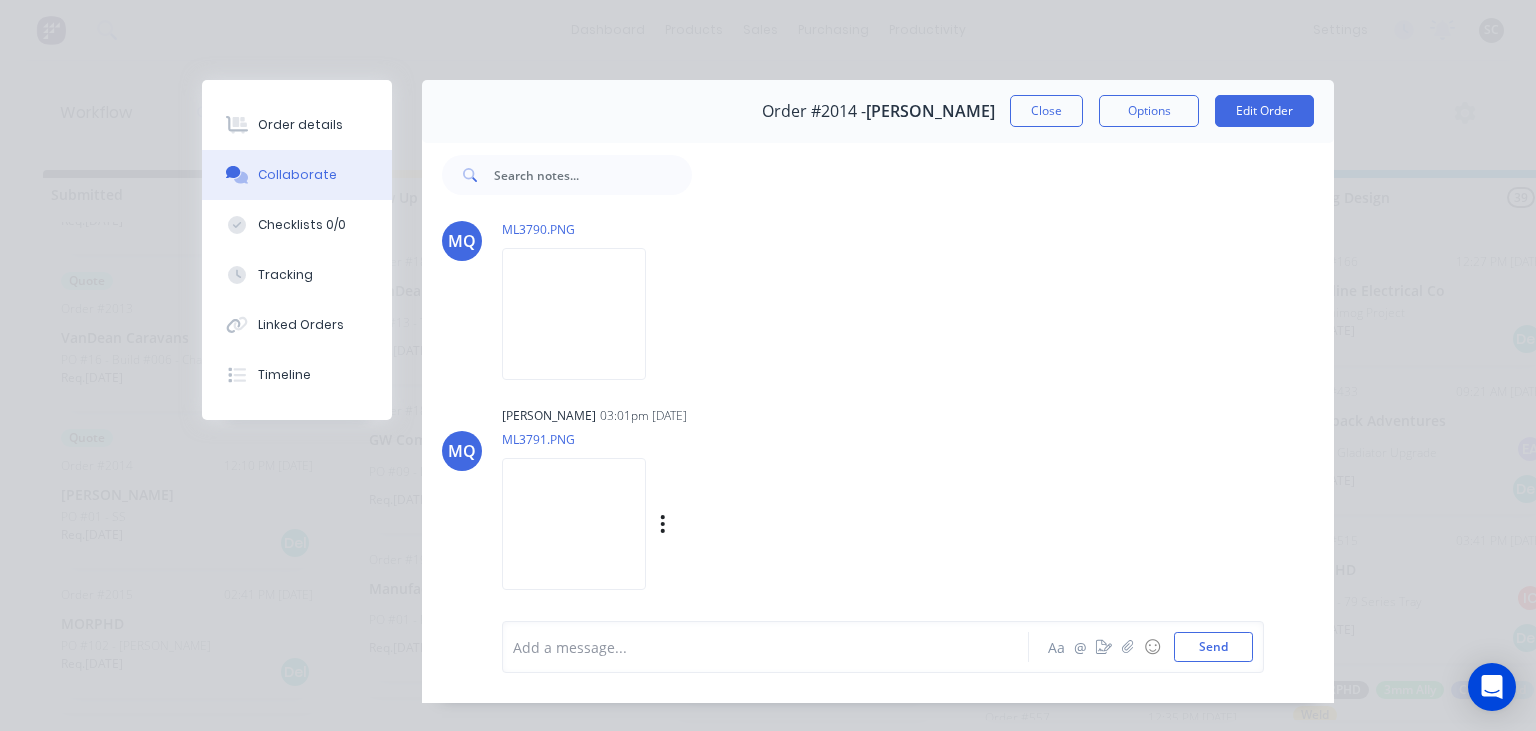 scroll, scrollTop: 162, scrollLeft: 0, axis: vertical 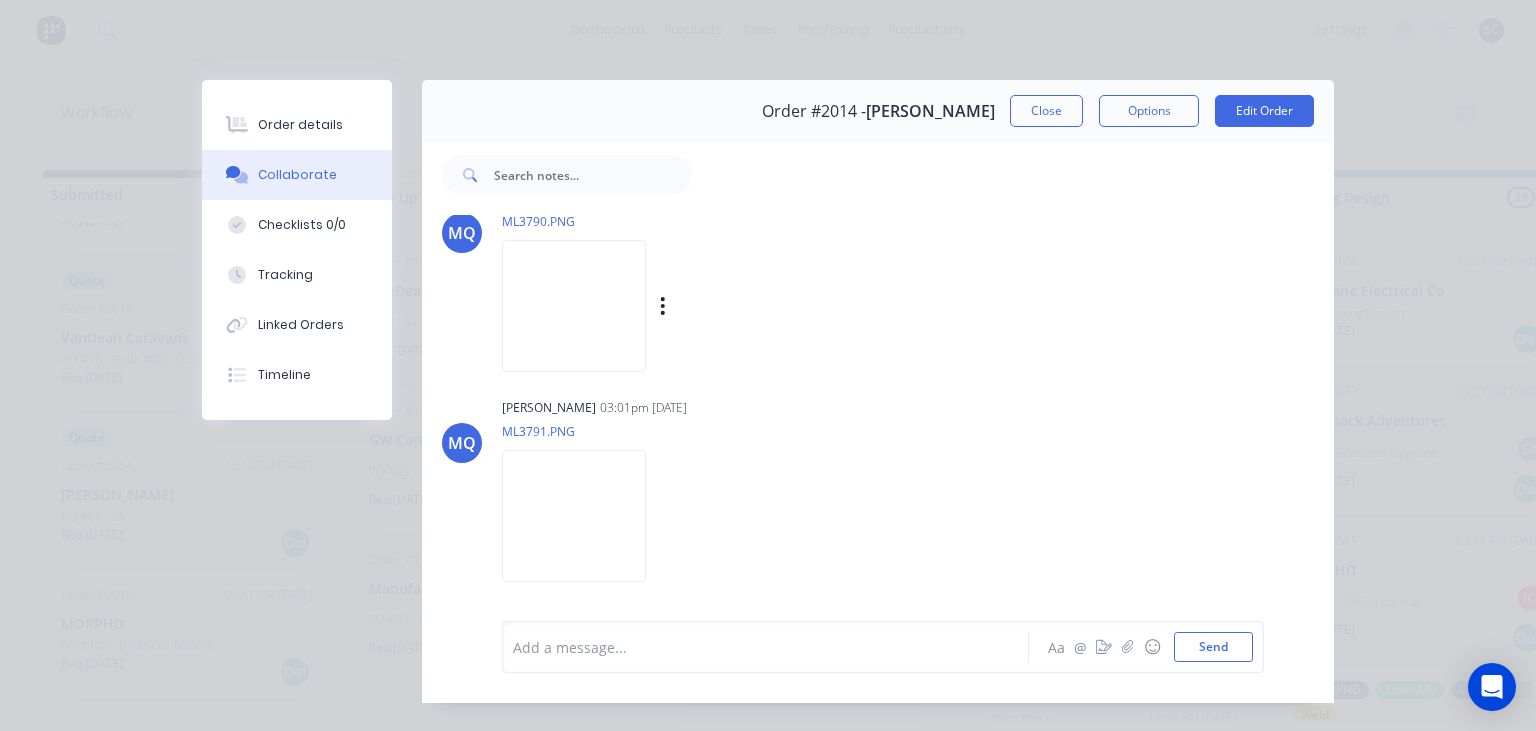click at bounding box center (574, 305) 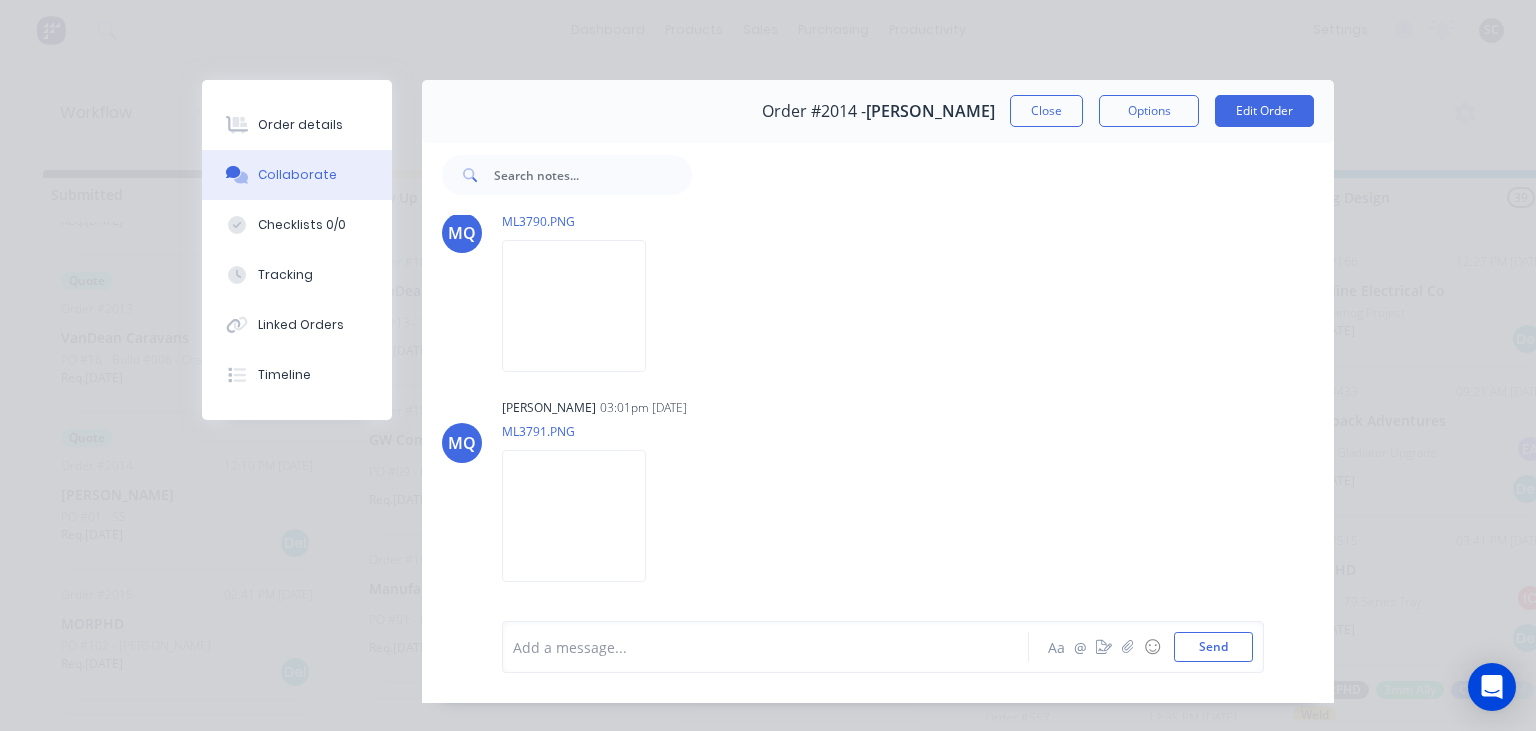 click on "Order #2014 -  Lachlan Dunn Close   Options     Edit Order" at bounding box center [878, 111] 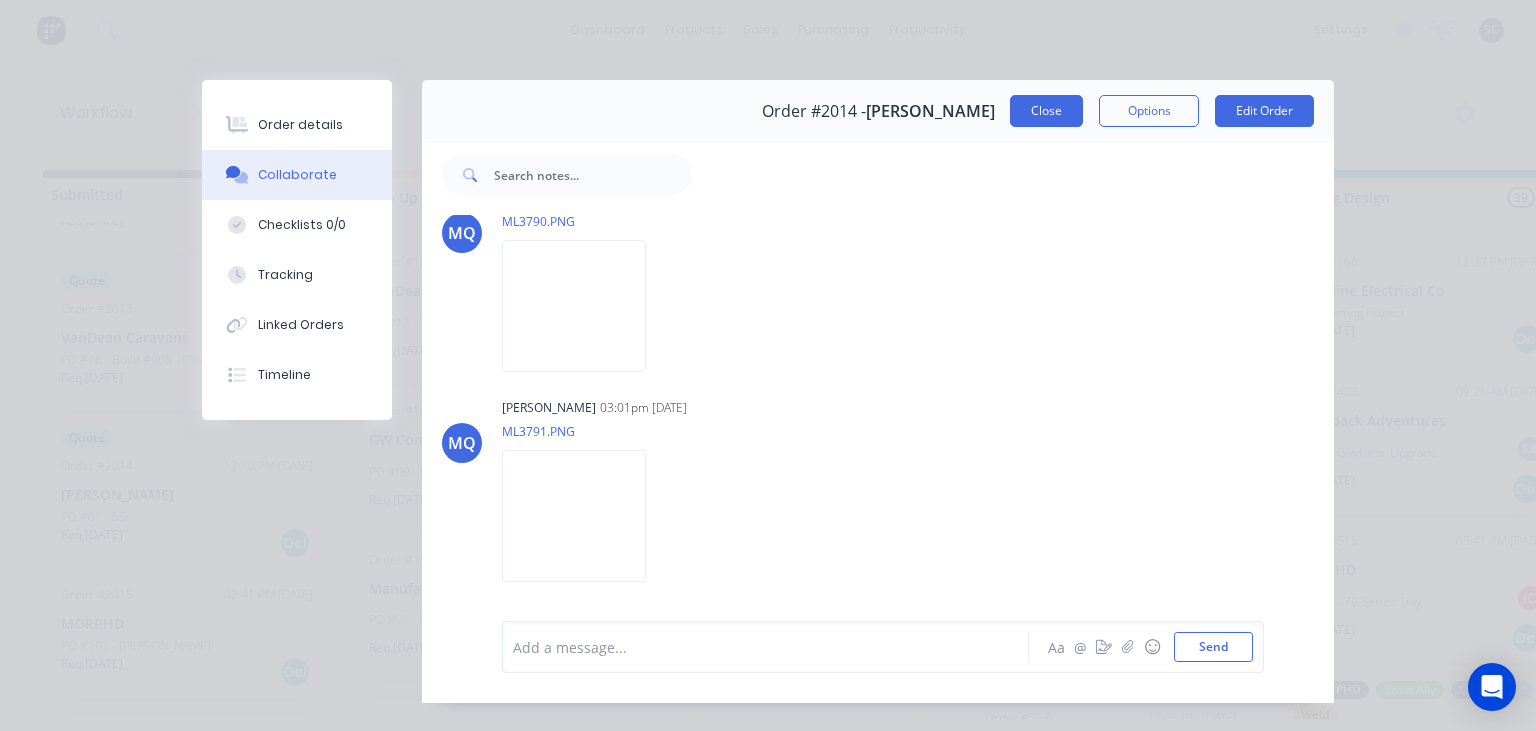 click on "Close" at bounding box center (1046, 111) 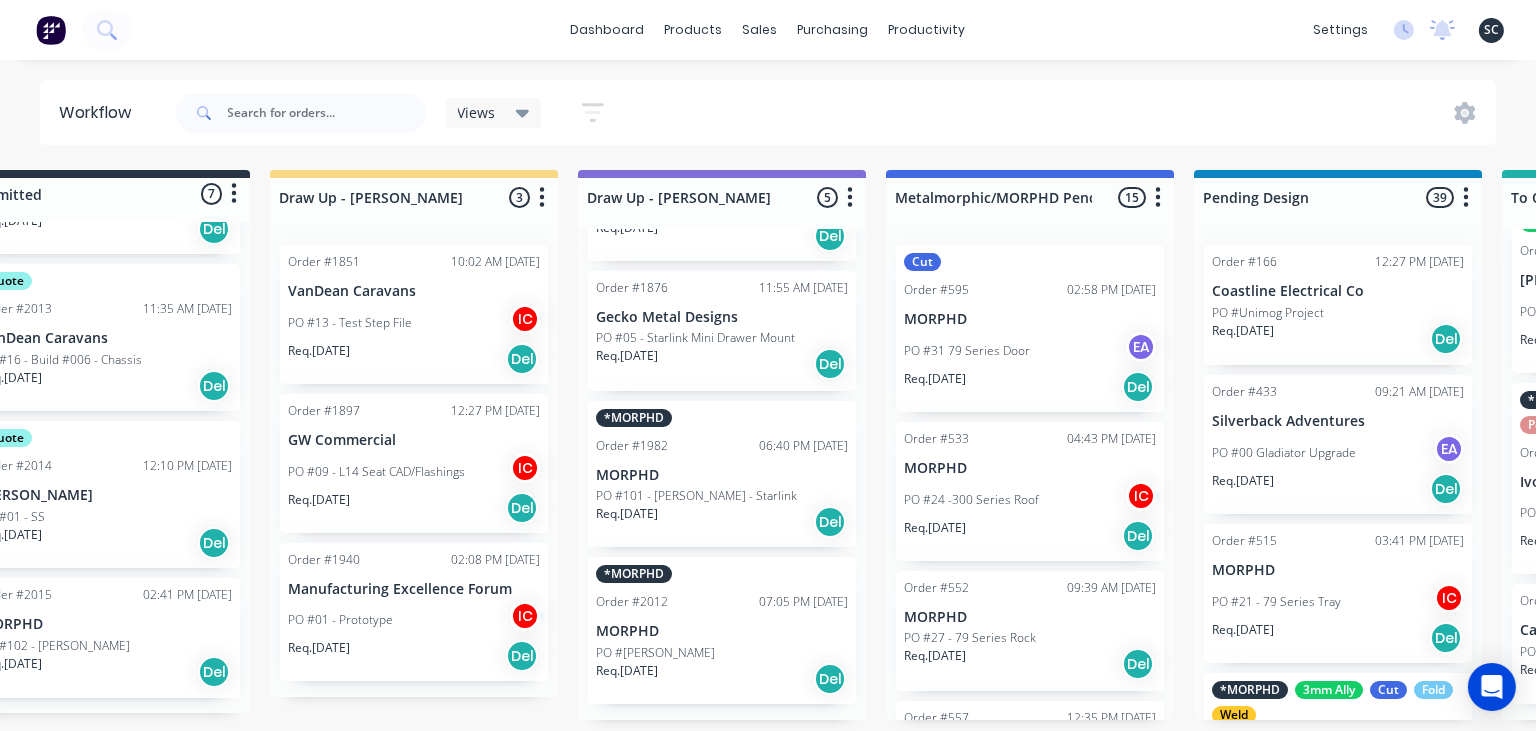 scroll, scrollTop: 0, scrollLeft: 0, axis: both 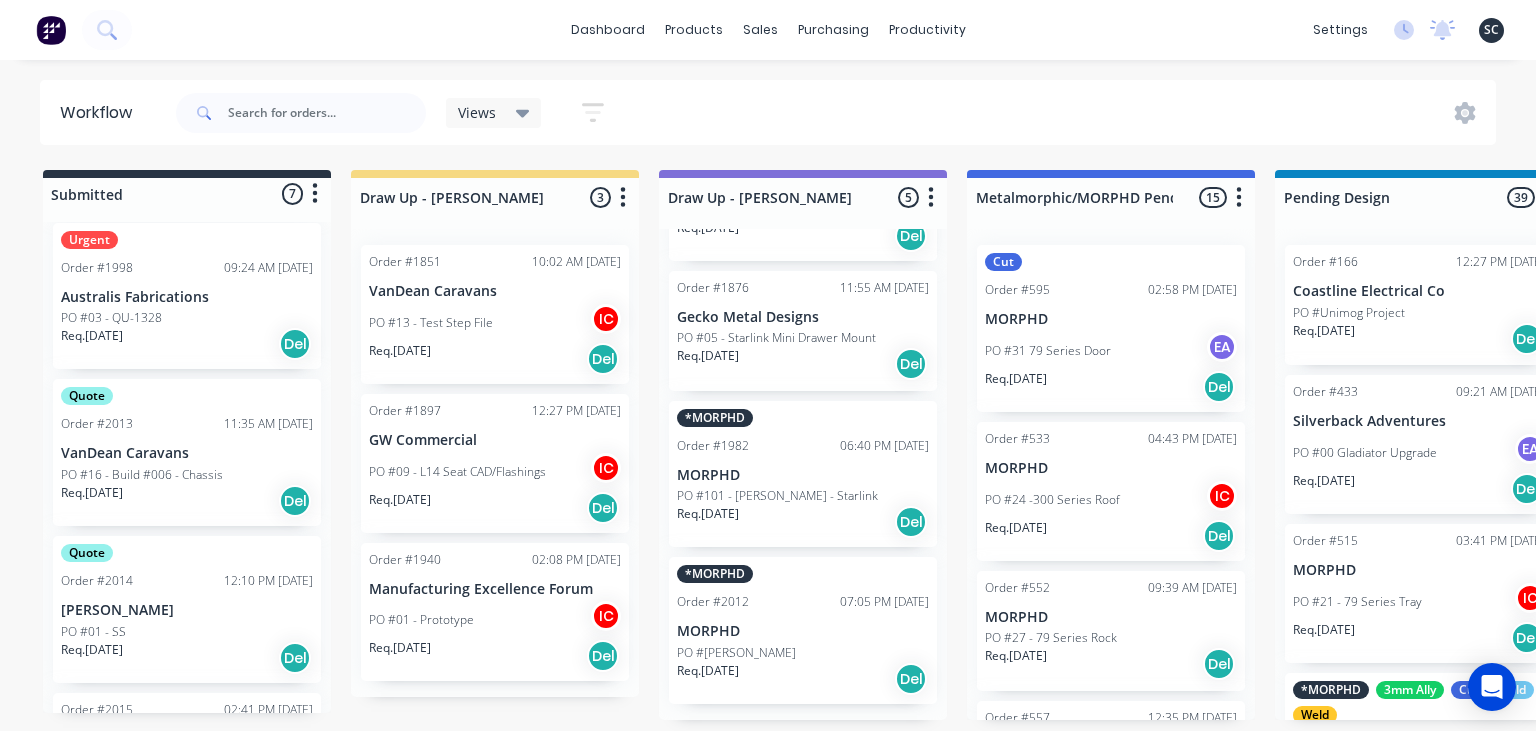 click on "VanDean Caravans" at bounding box center (187, 453) 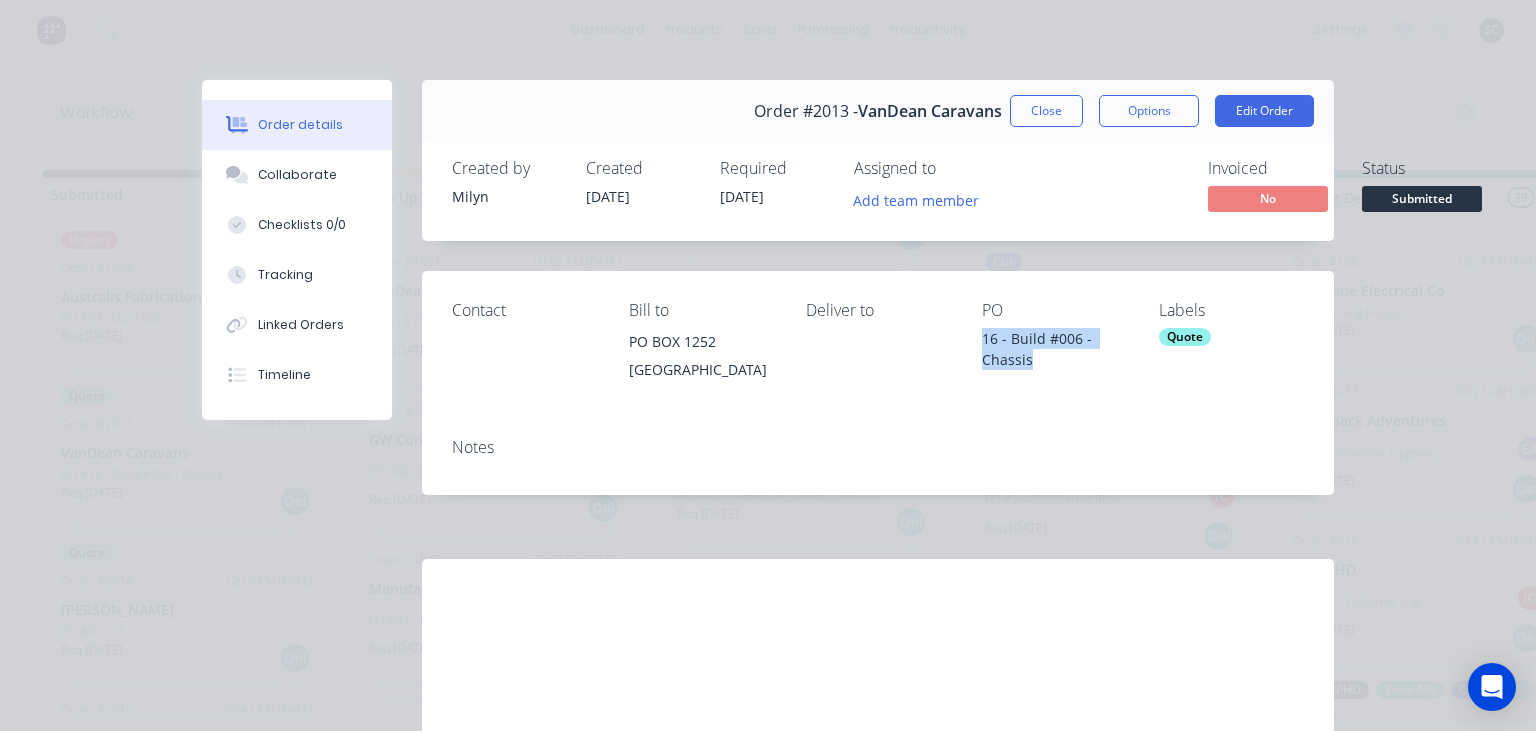 drag, startPoint x: 1014, startPoint y: 326, endPoint x: 1078, endPoint y: 370, distance: 77.665955 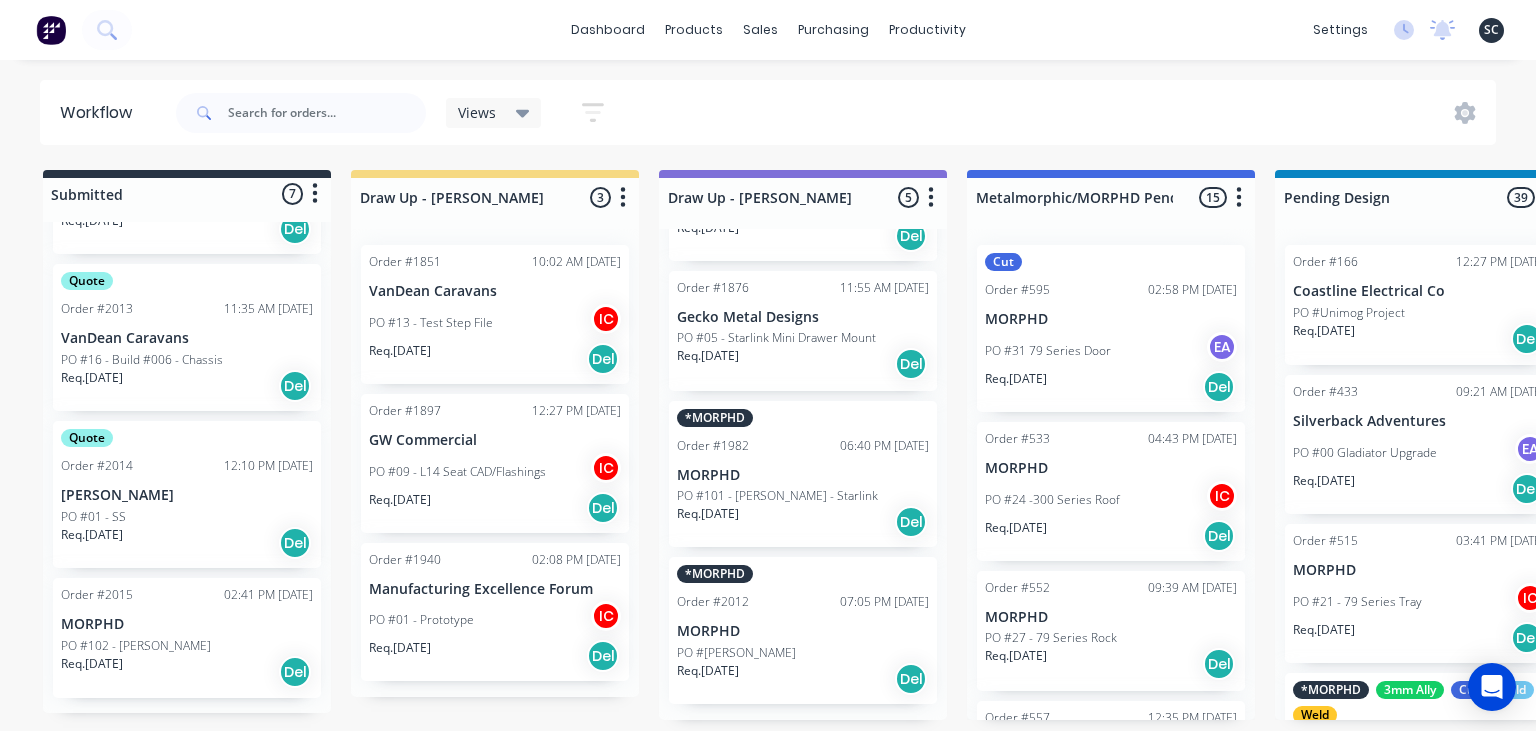 scroll, scrollTop: 687, scrollLeft: 0, axis: vertical 